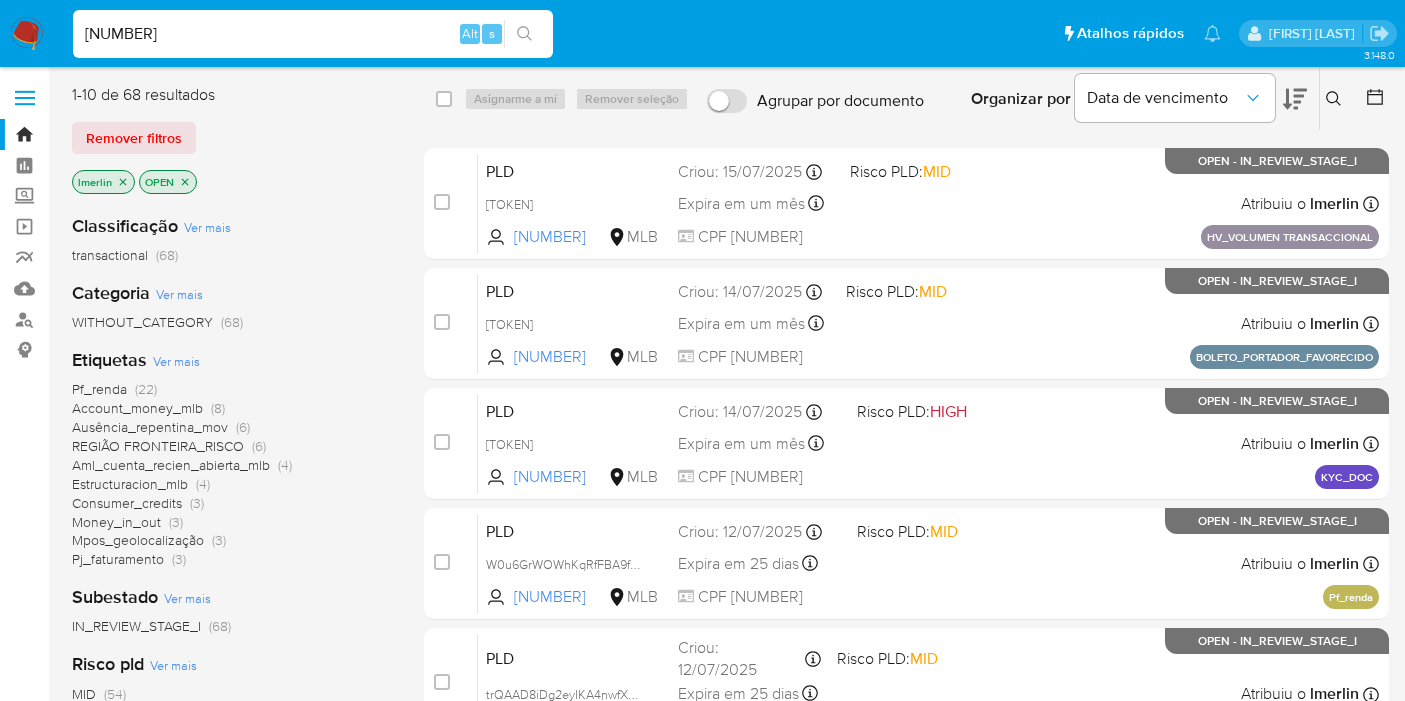 scroll, scrollTop: 0, scrollLeft: 0, axis: both 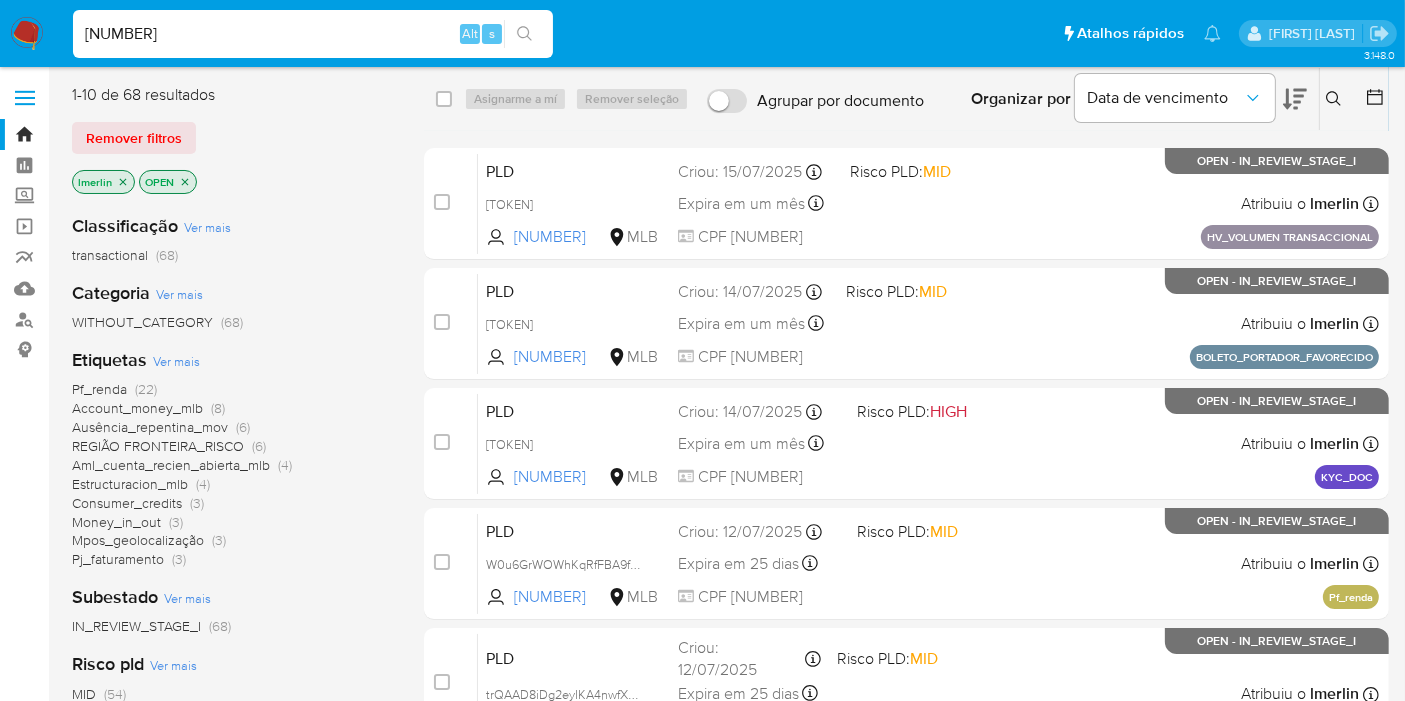 type on "[NUMBER]" 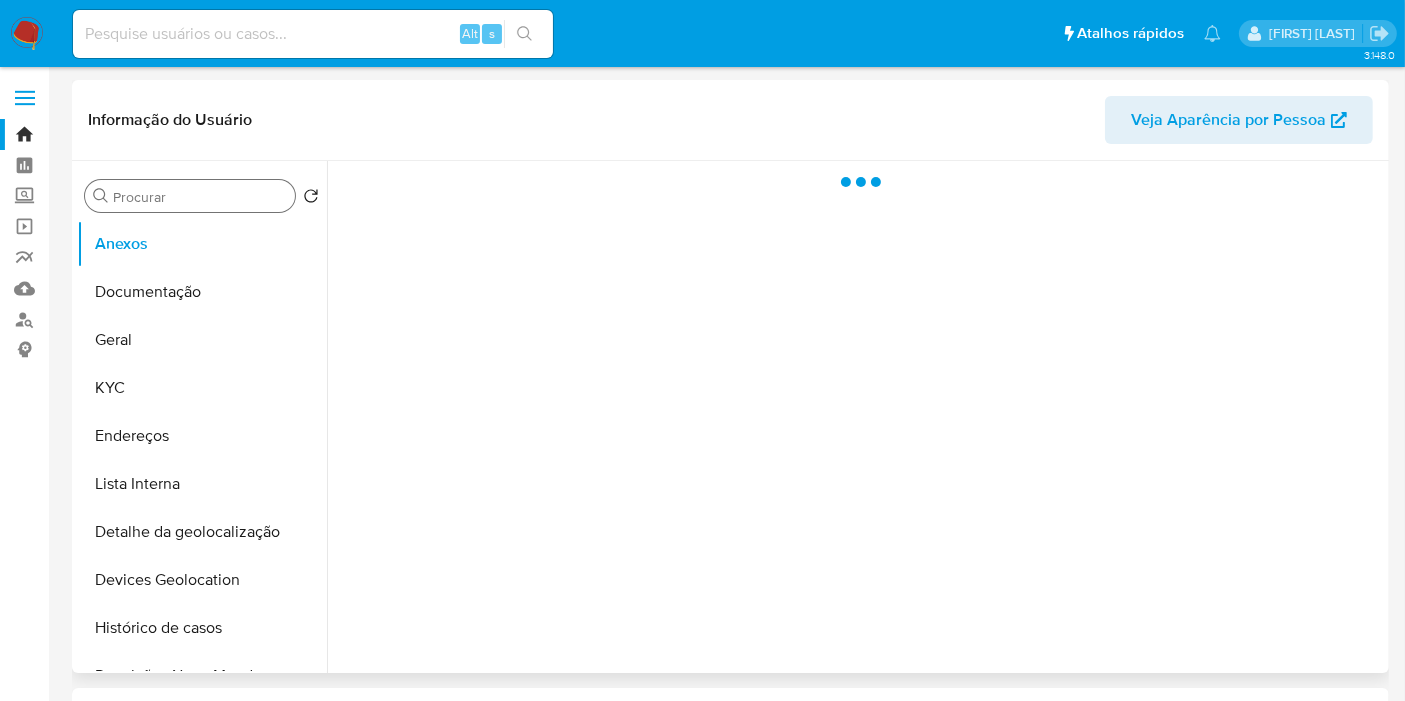 click on "Procurar" at bounding box center [200, 197] 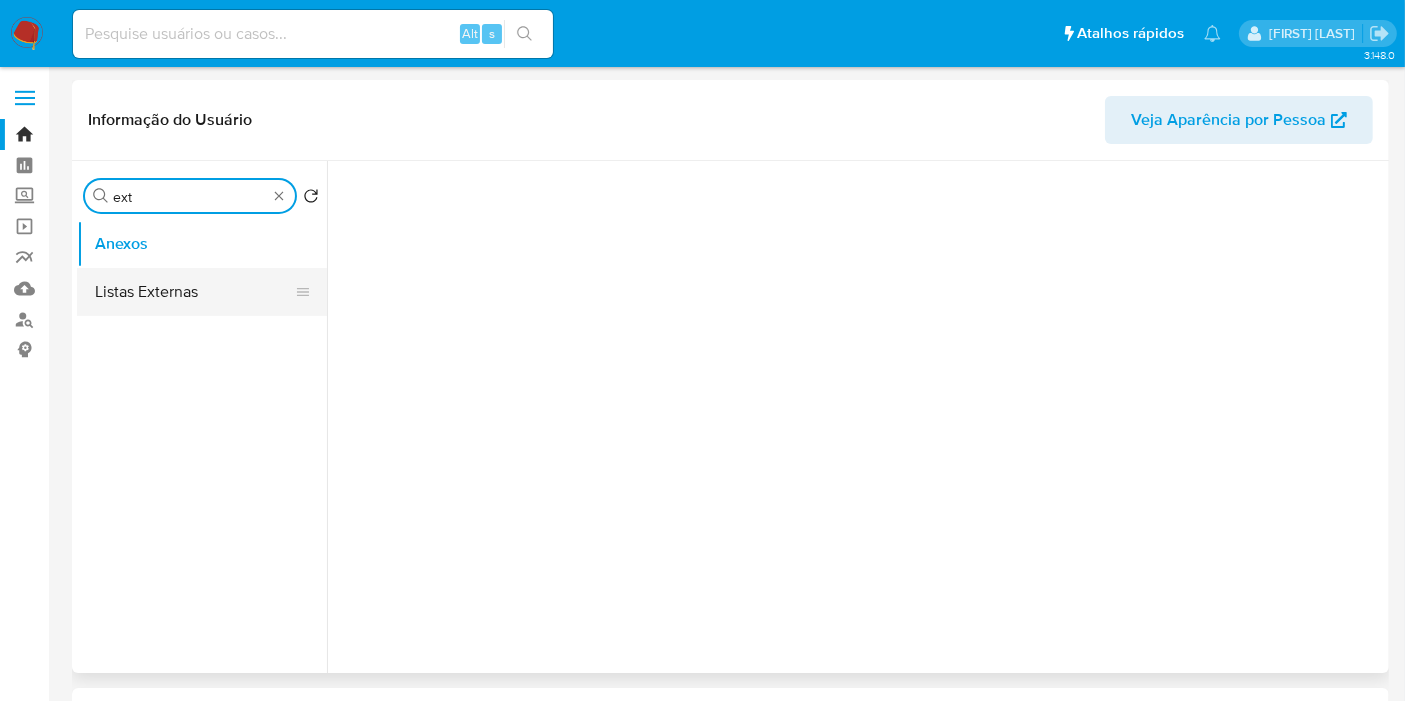 type on "ext" 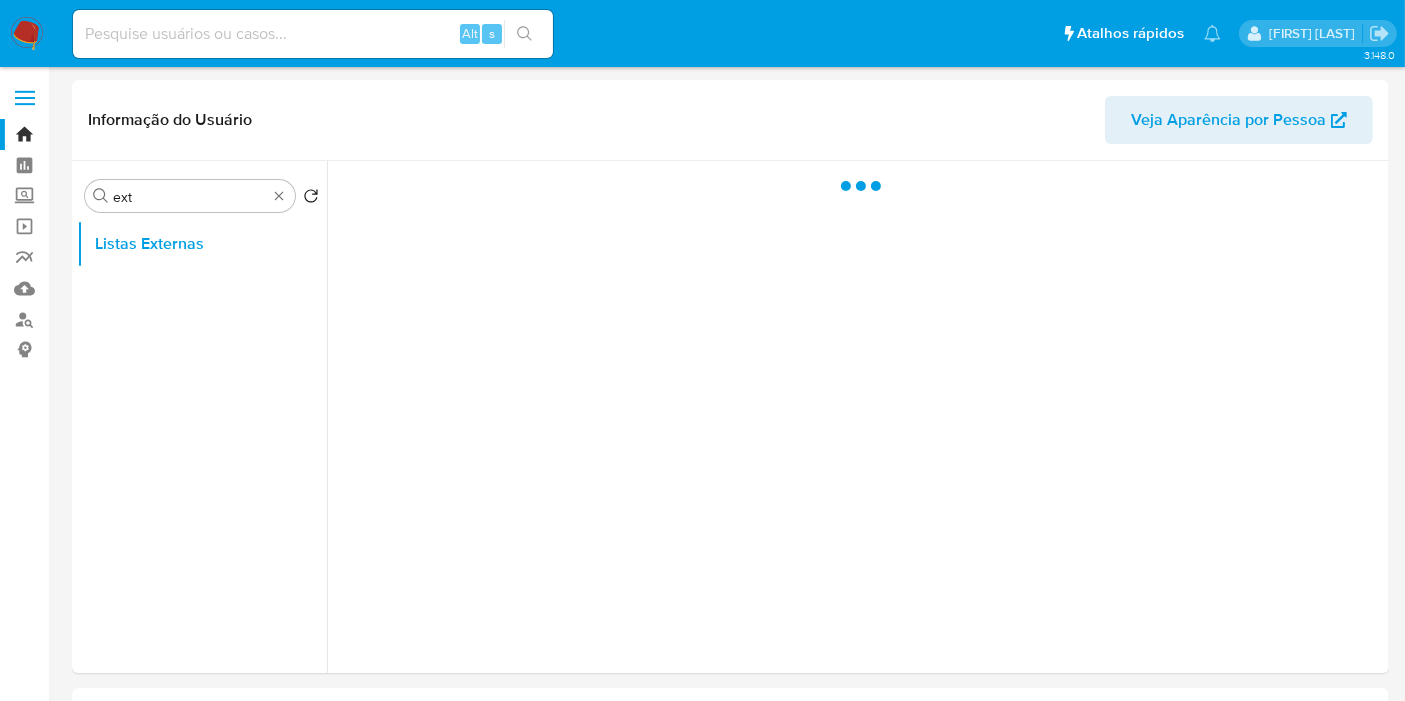 select on "10" 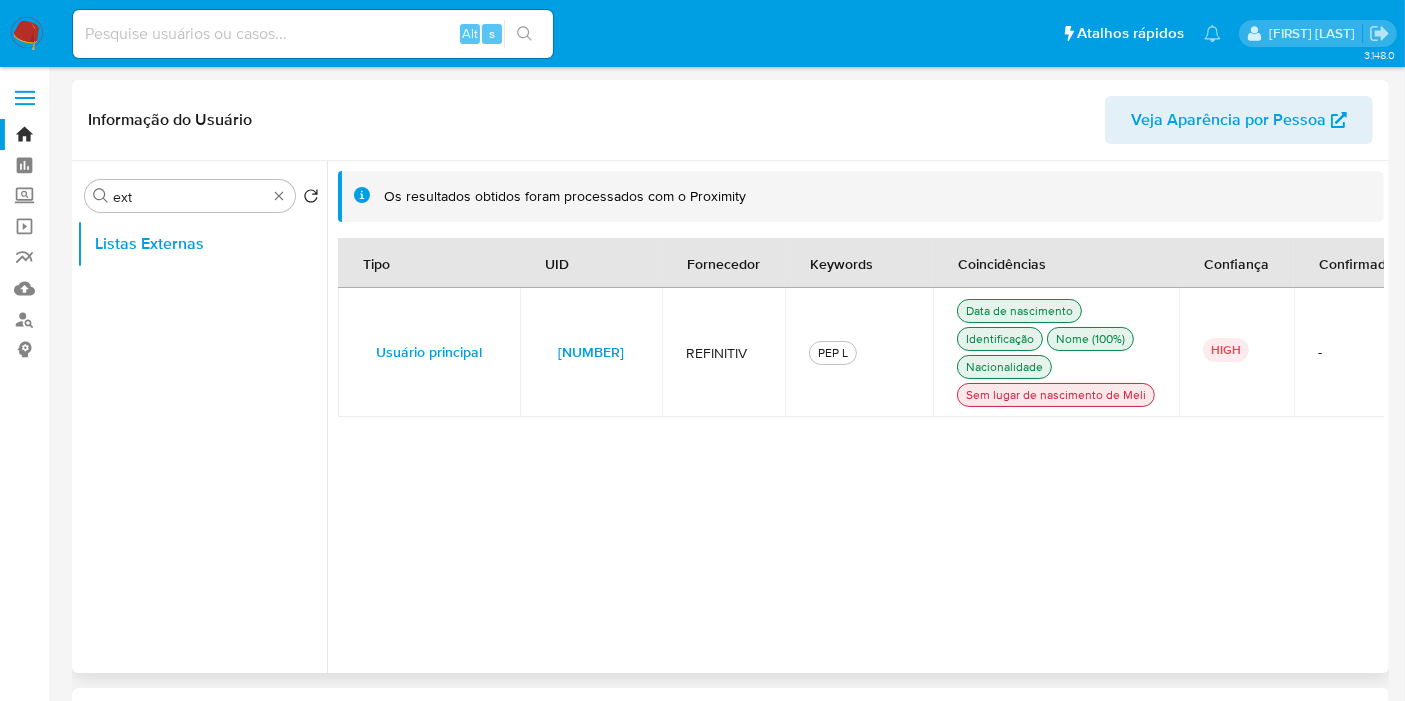 click on "[NUMBER]" at bounding box center (591, 352) 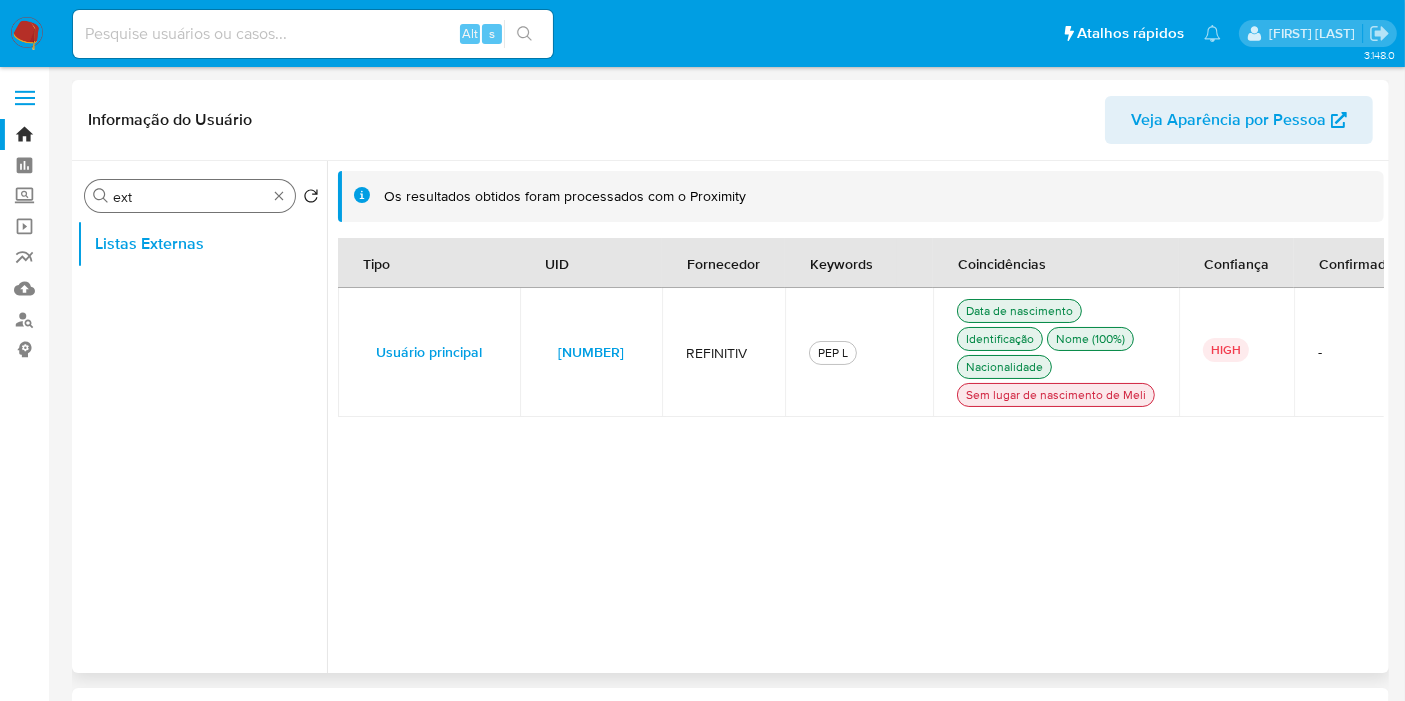 click on "Procurar ext" at bounding box center (190, 196) 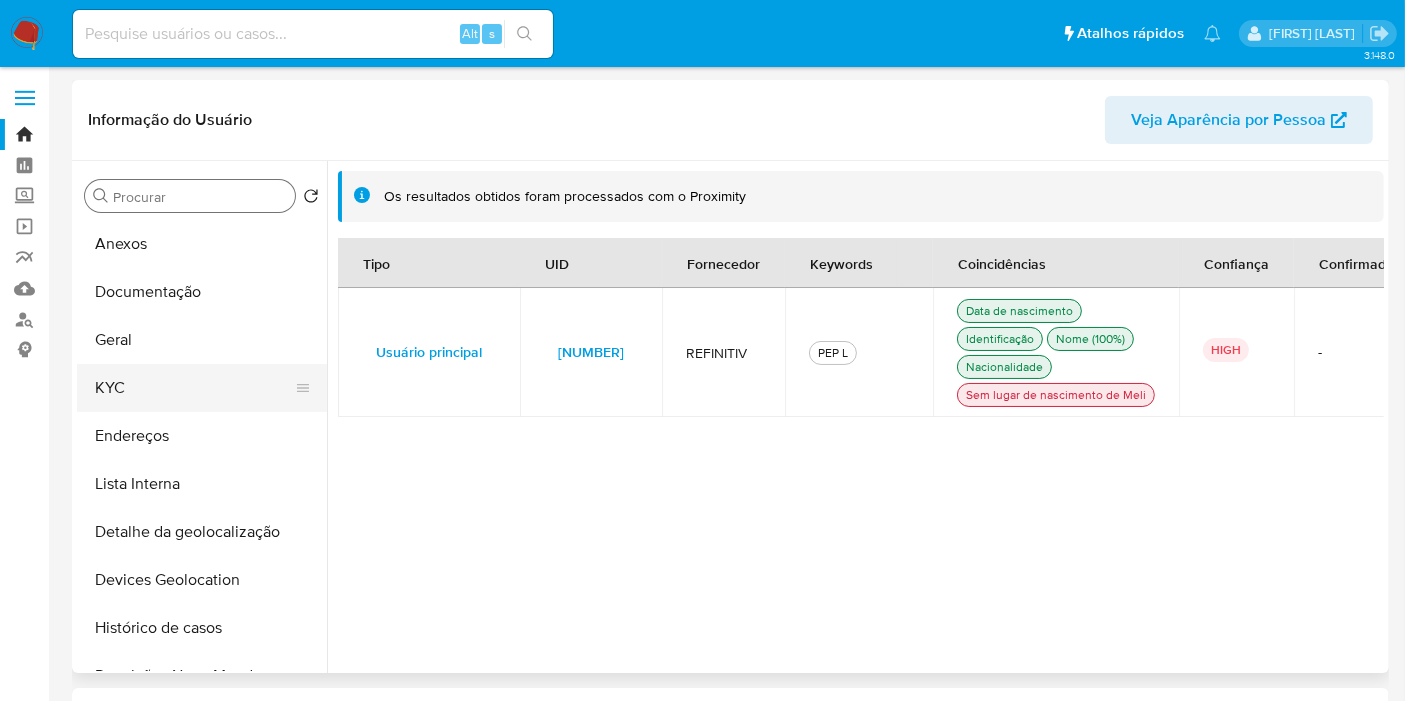 click on "KYC" at bounding box center [194, 388] 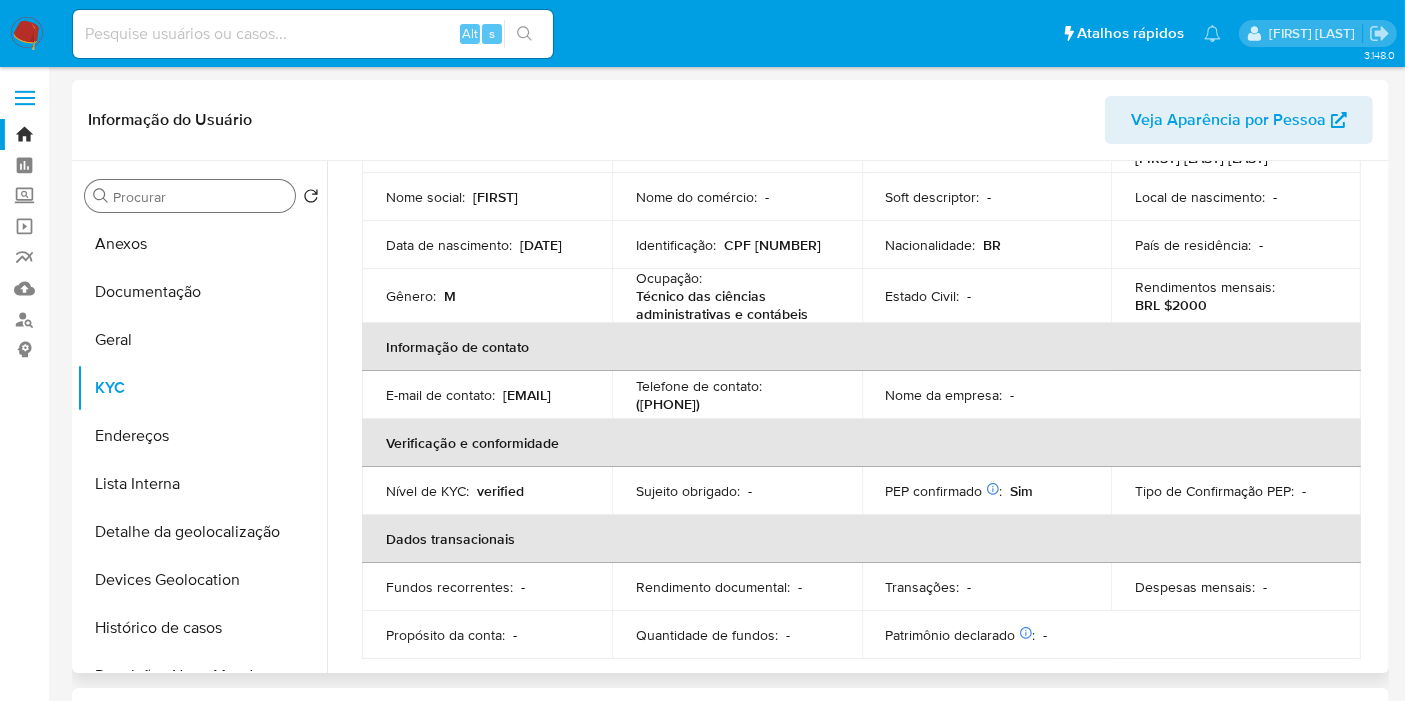 scroll, scrollTop: 0, scrollLeft: 0, axis: both 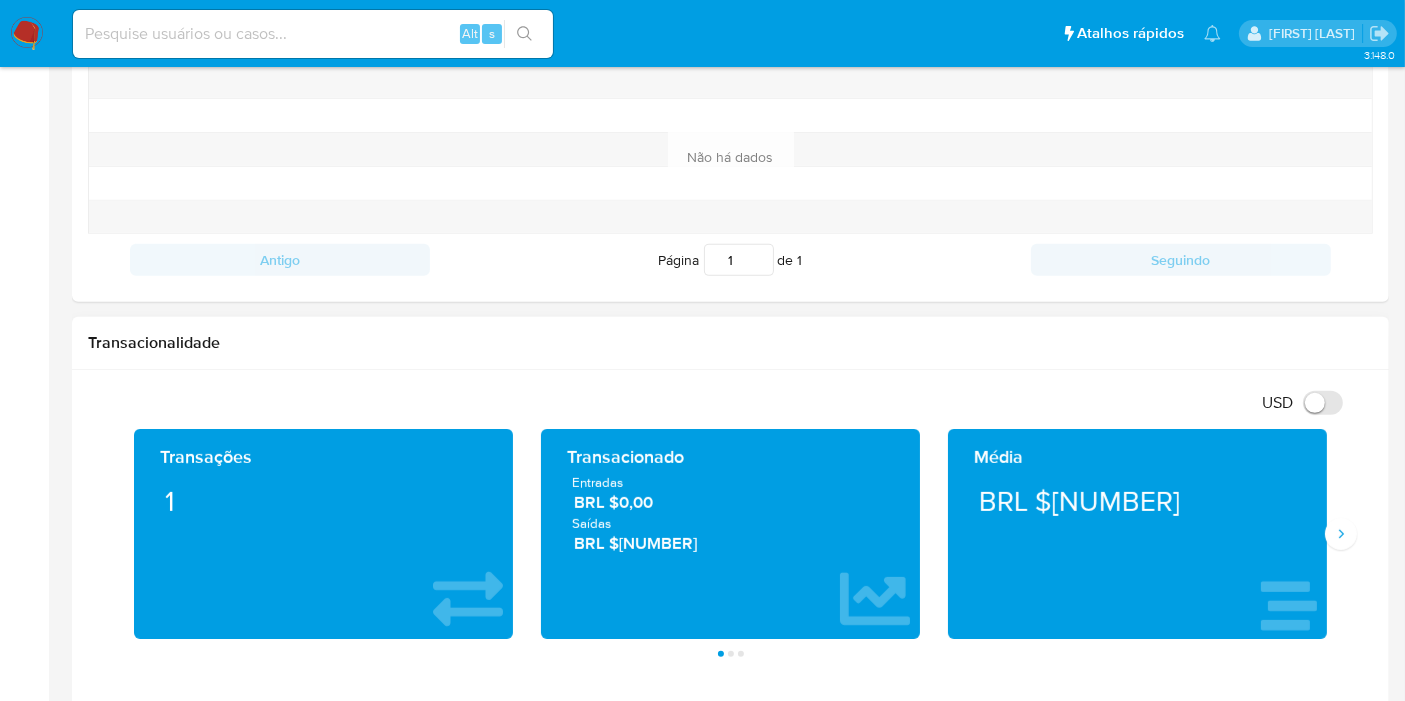 click on "BRL $[NUMBER]" at bounding box center (731, 543) 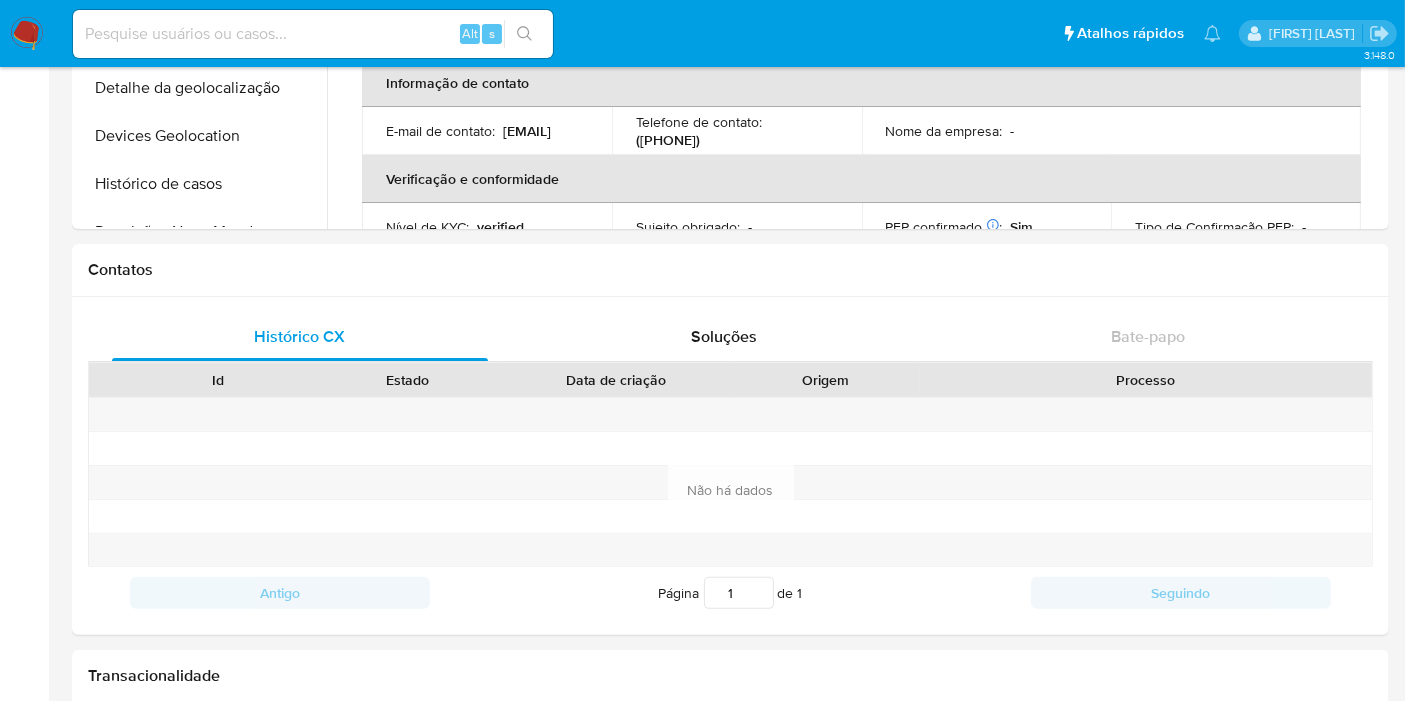 scroll, scrollTop: 111, scrollLeft: 0, axis: vertical 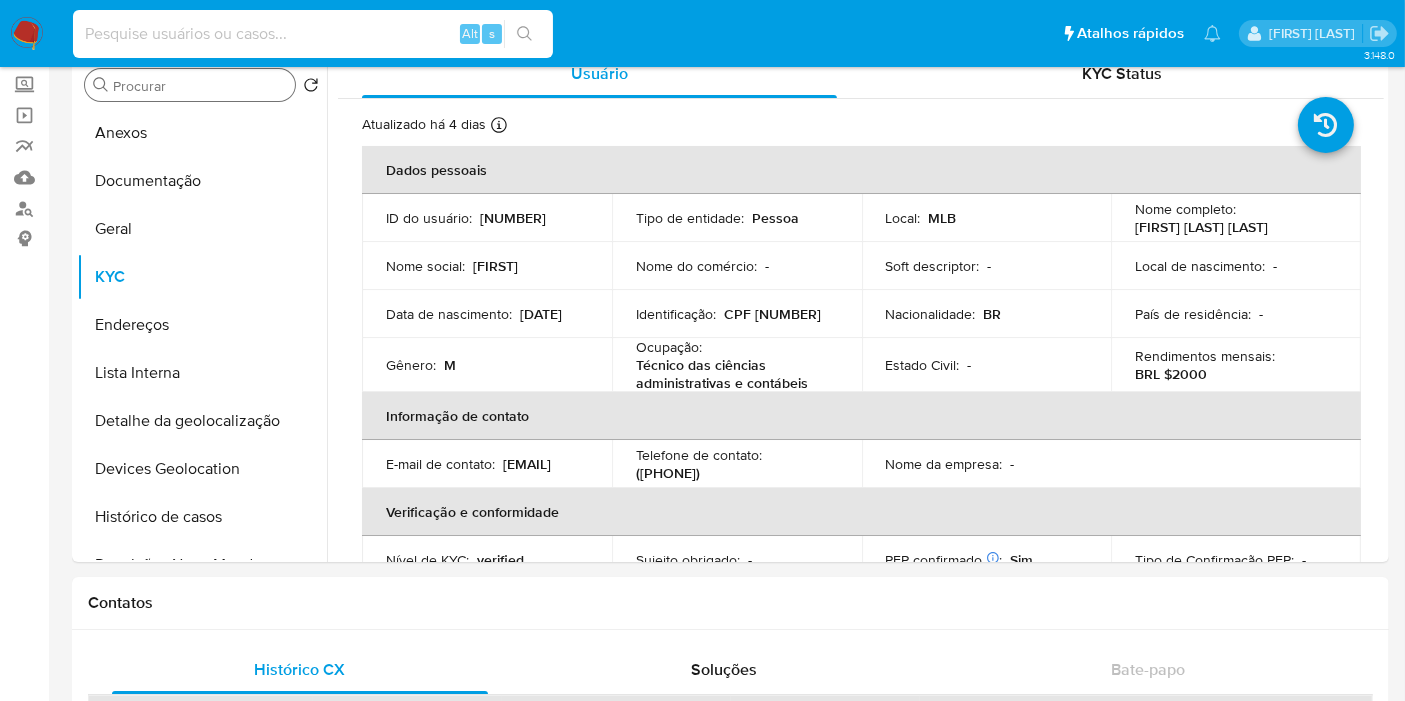 click at bounding box center (313, 34) 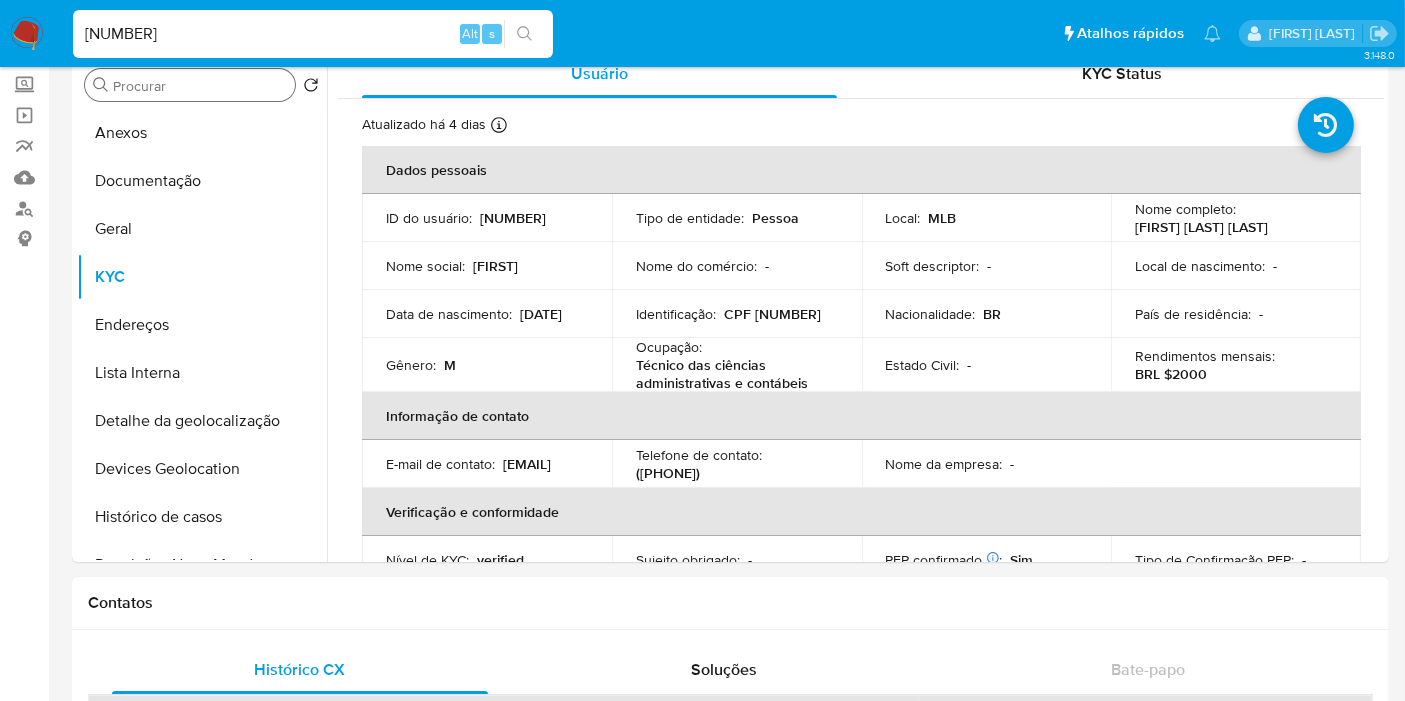 type on "[NUMBER]" 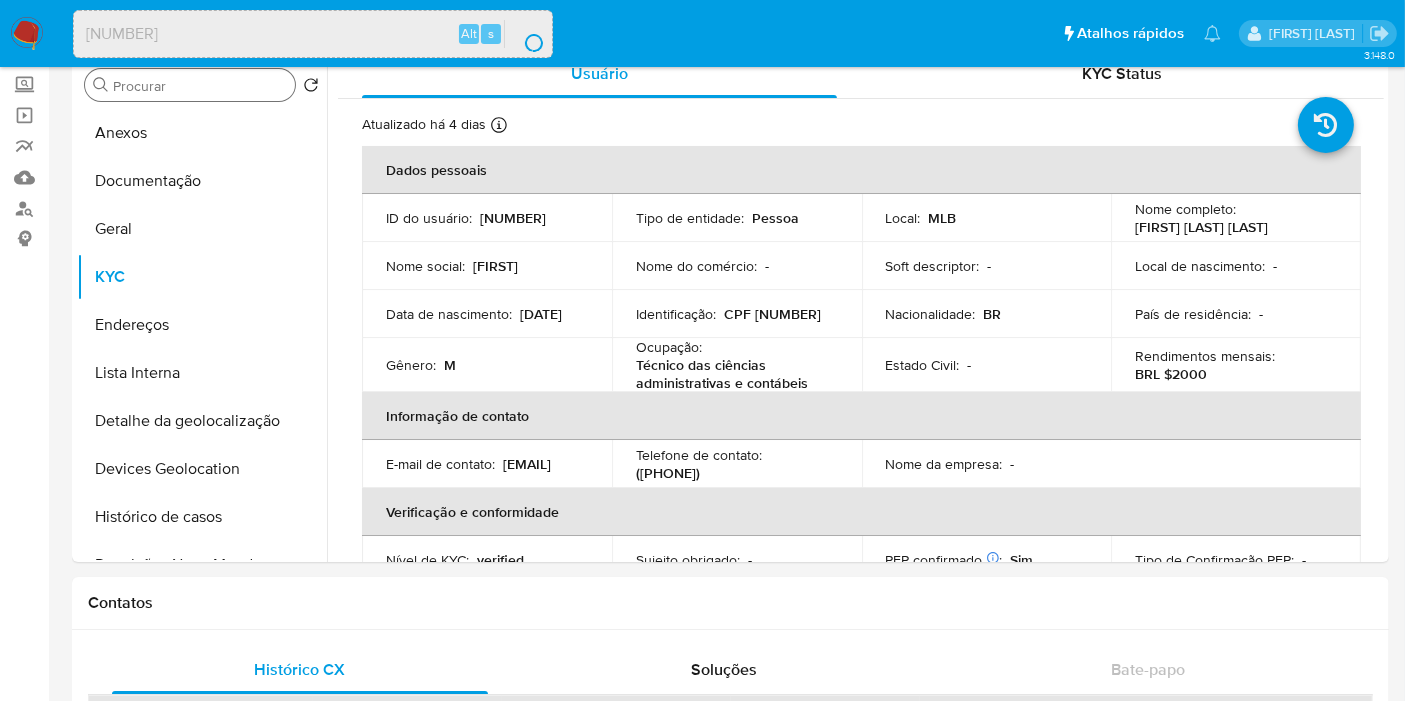 scroll, scrollTop: 0, scrollLeft: 0, axis: both 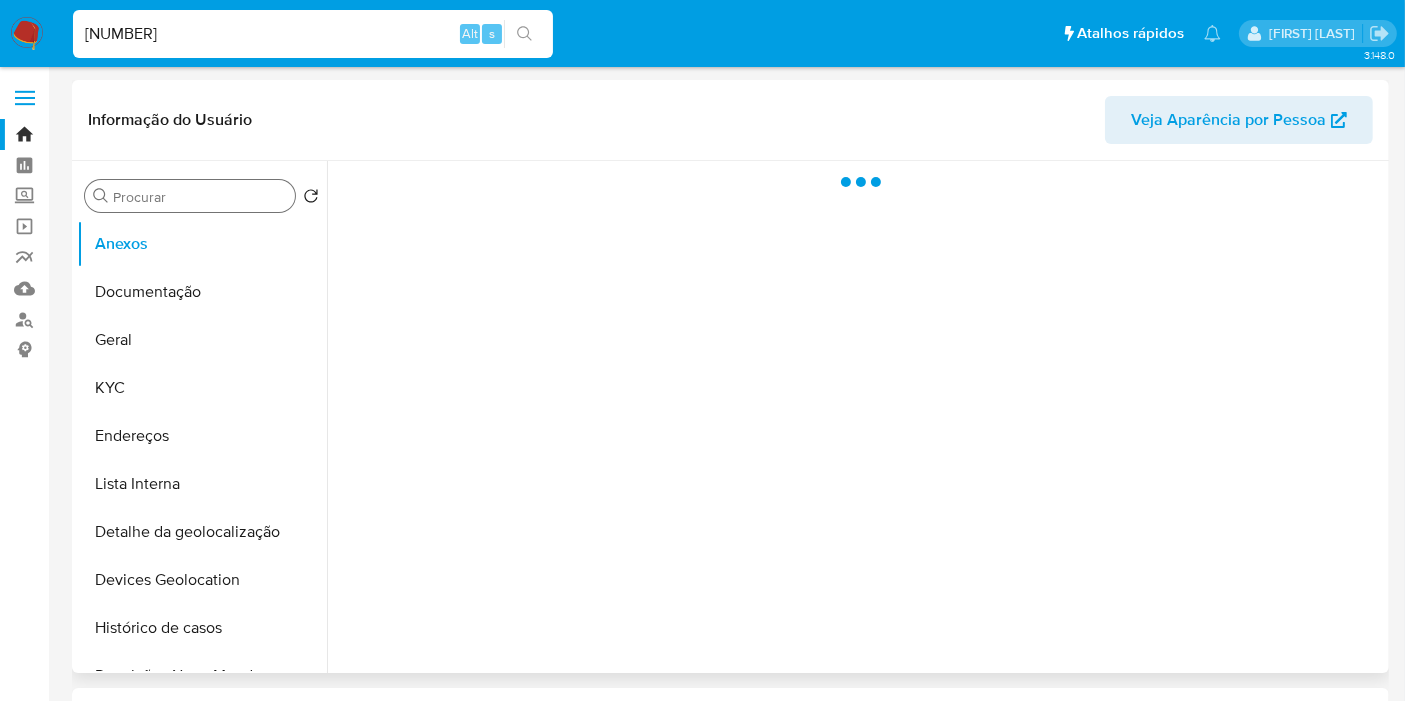 click on "Procurar" at bounding box center [200, 197] 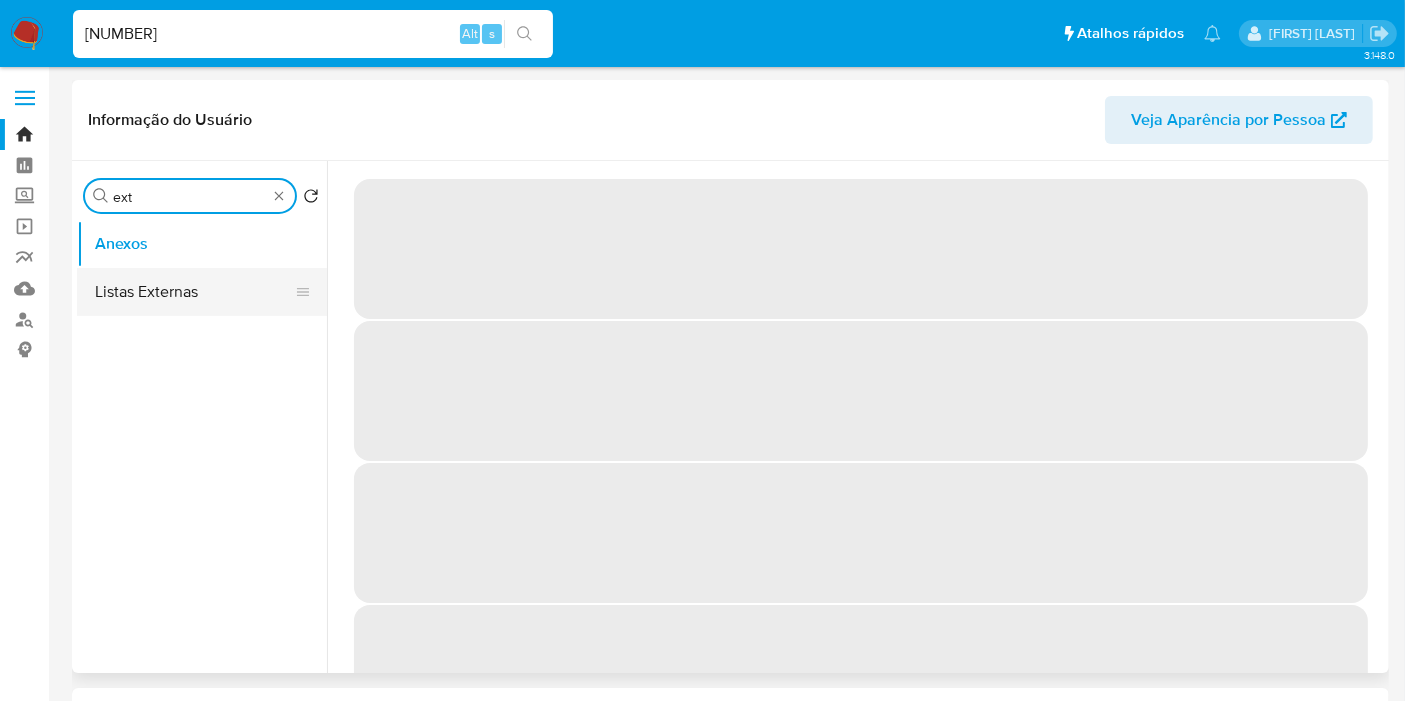 type on "ext" 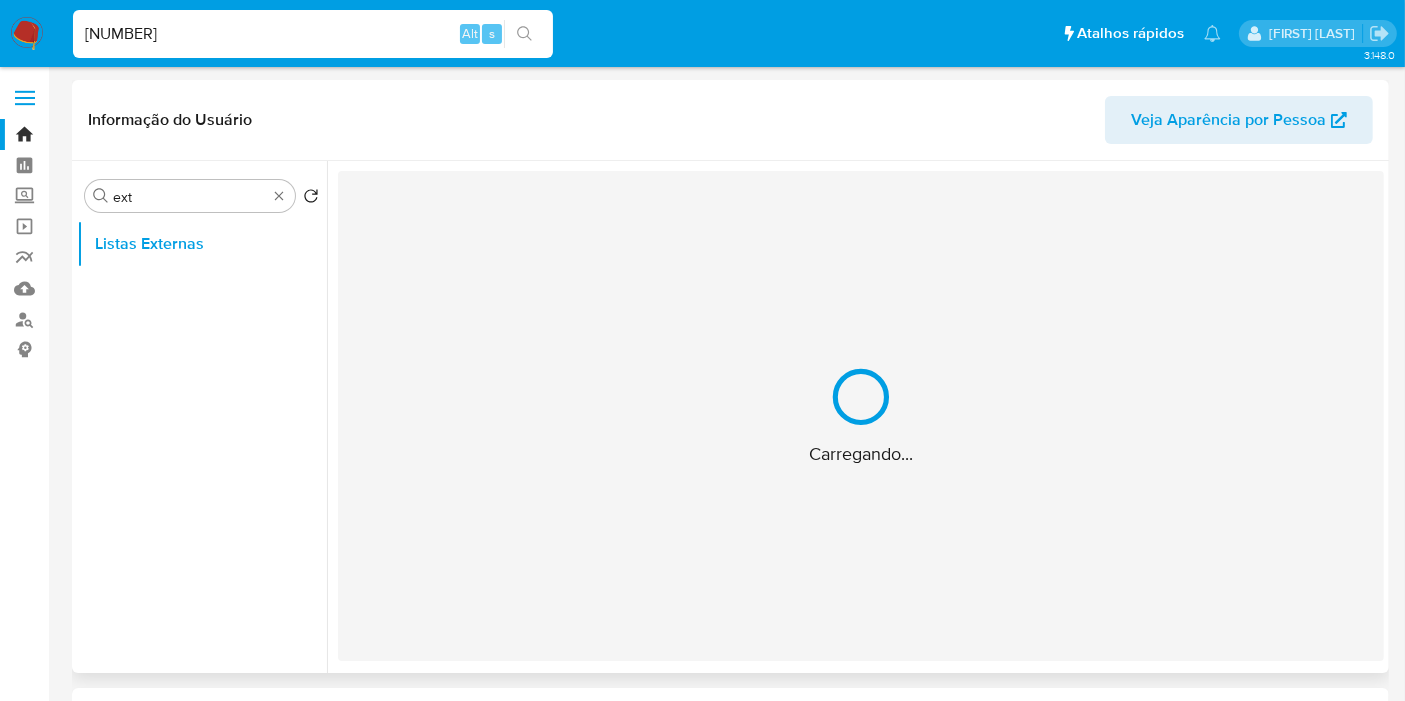 select on "10" 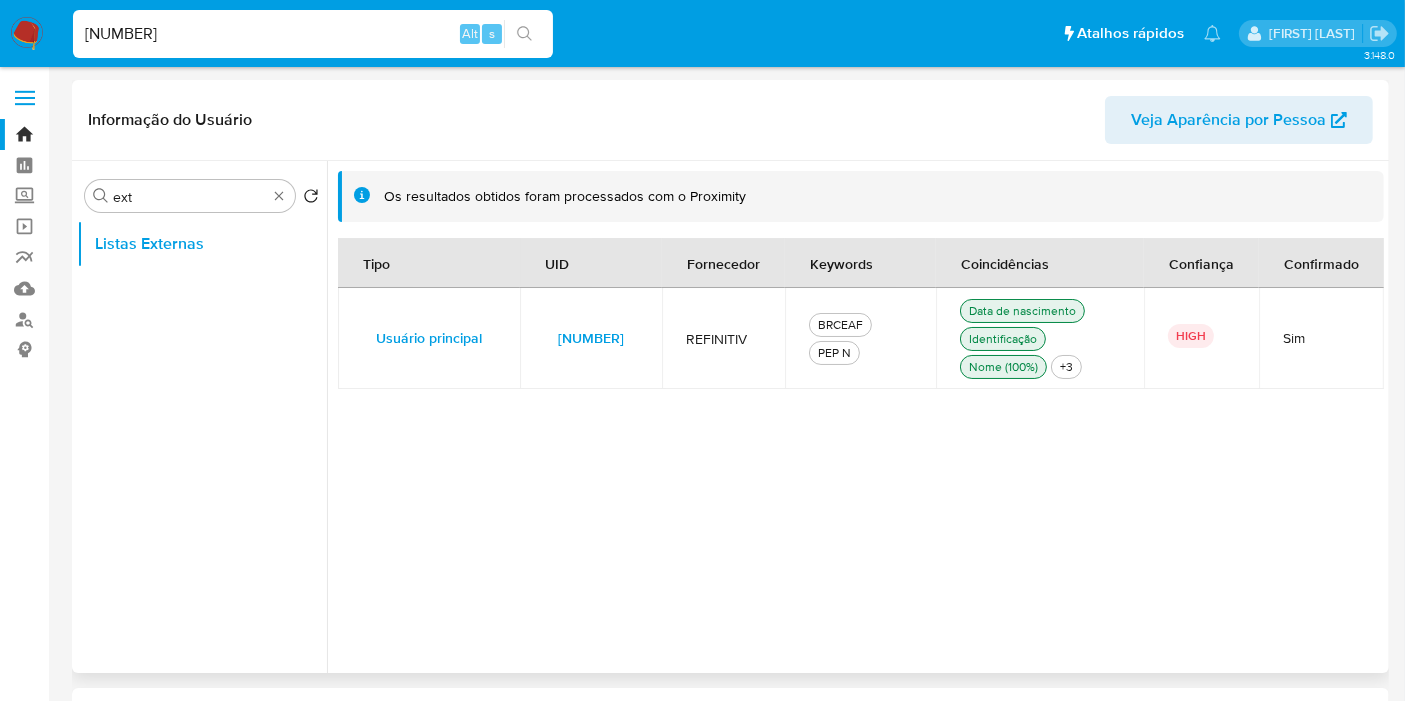 click on "[NUMBER]" at bounding box center [591, 338] 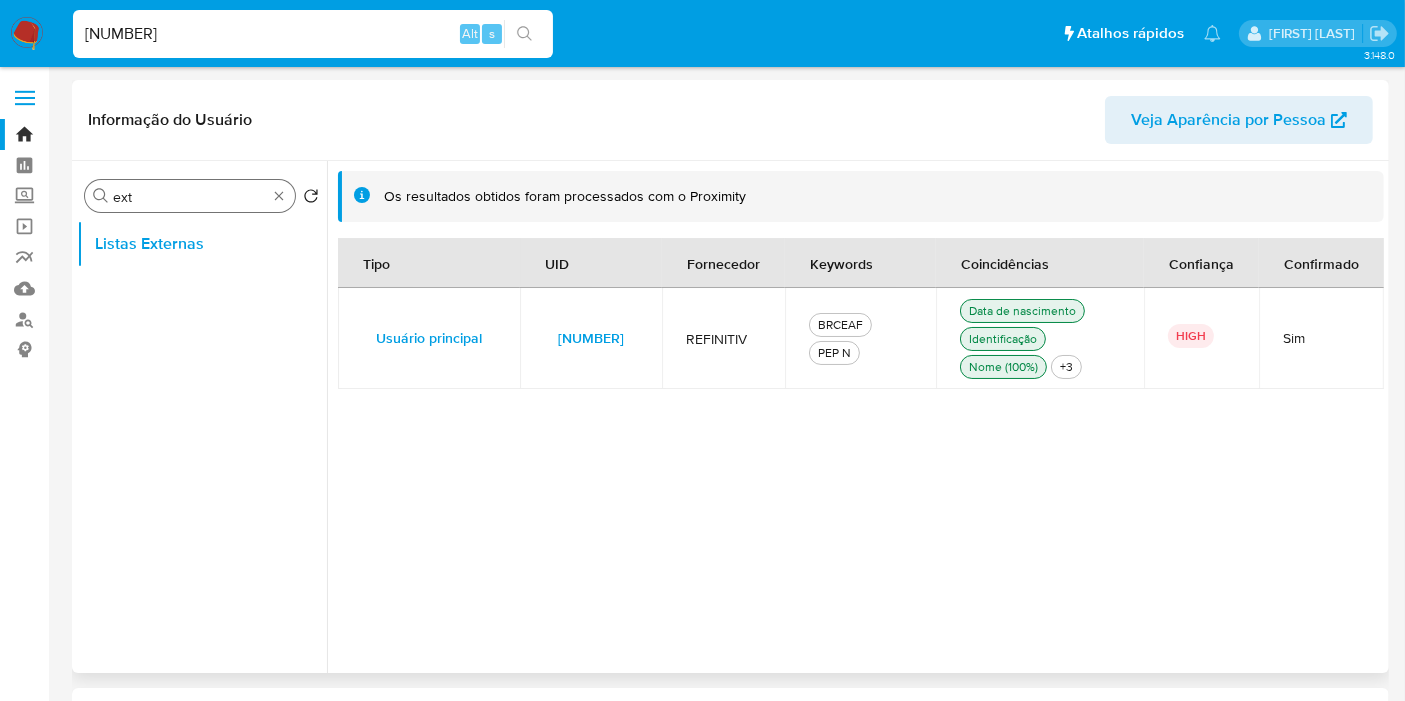 type 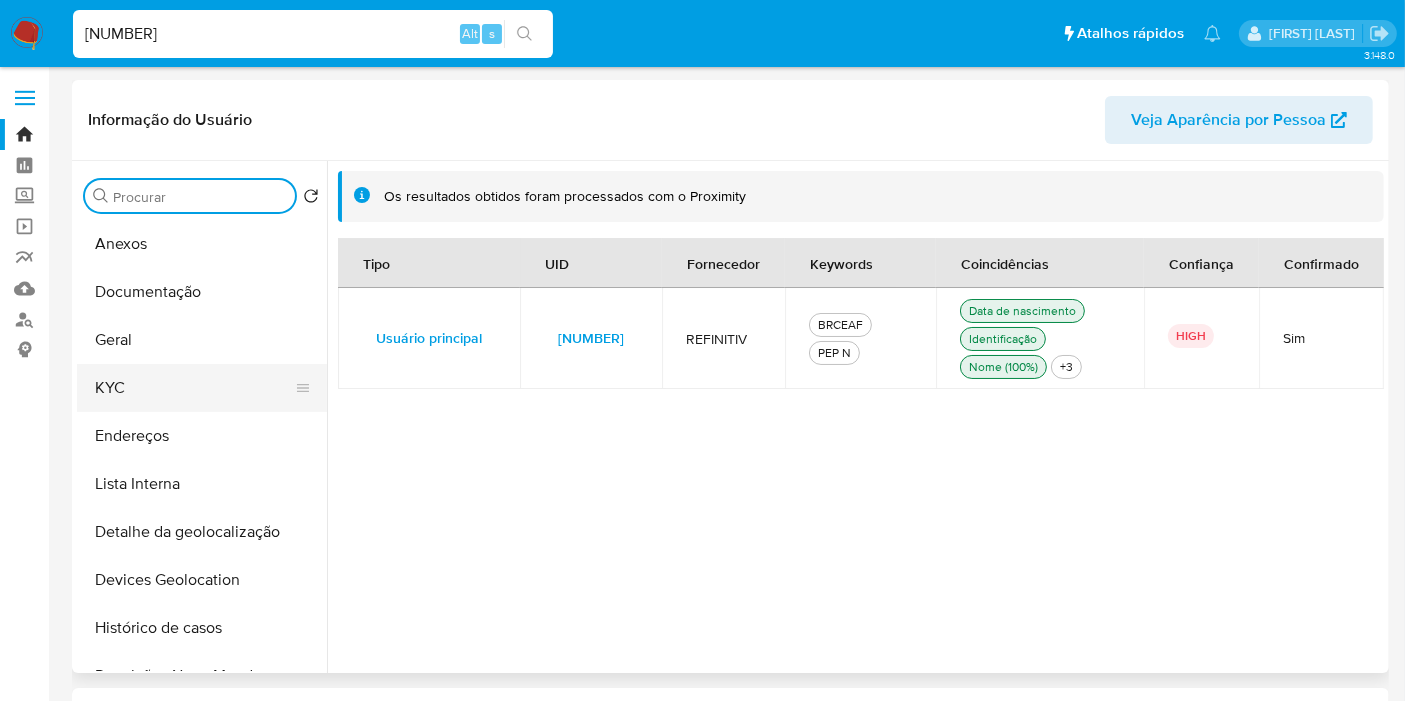 click on "KYC" at bounding box center [194, 388] 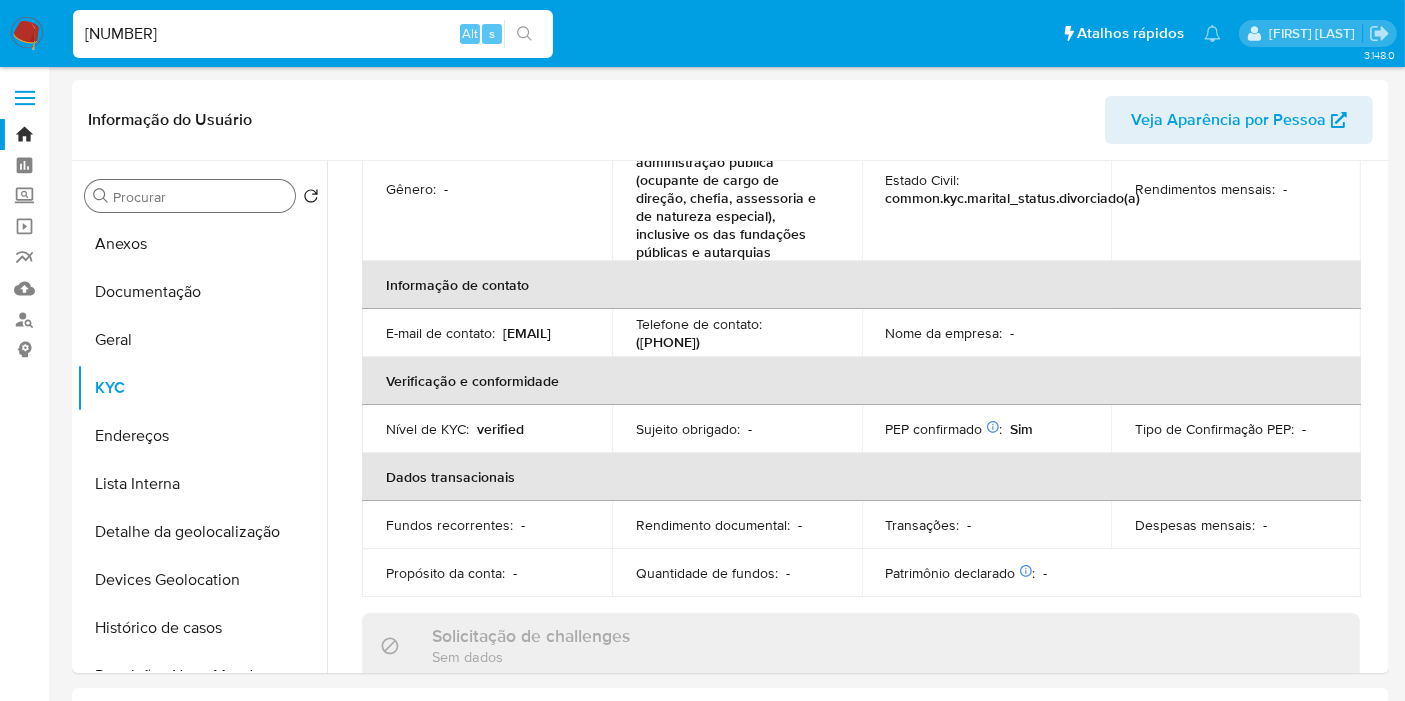 scroll, scrollTop: 333, scrollLeft: 0, axis: vertical 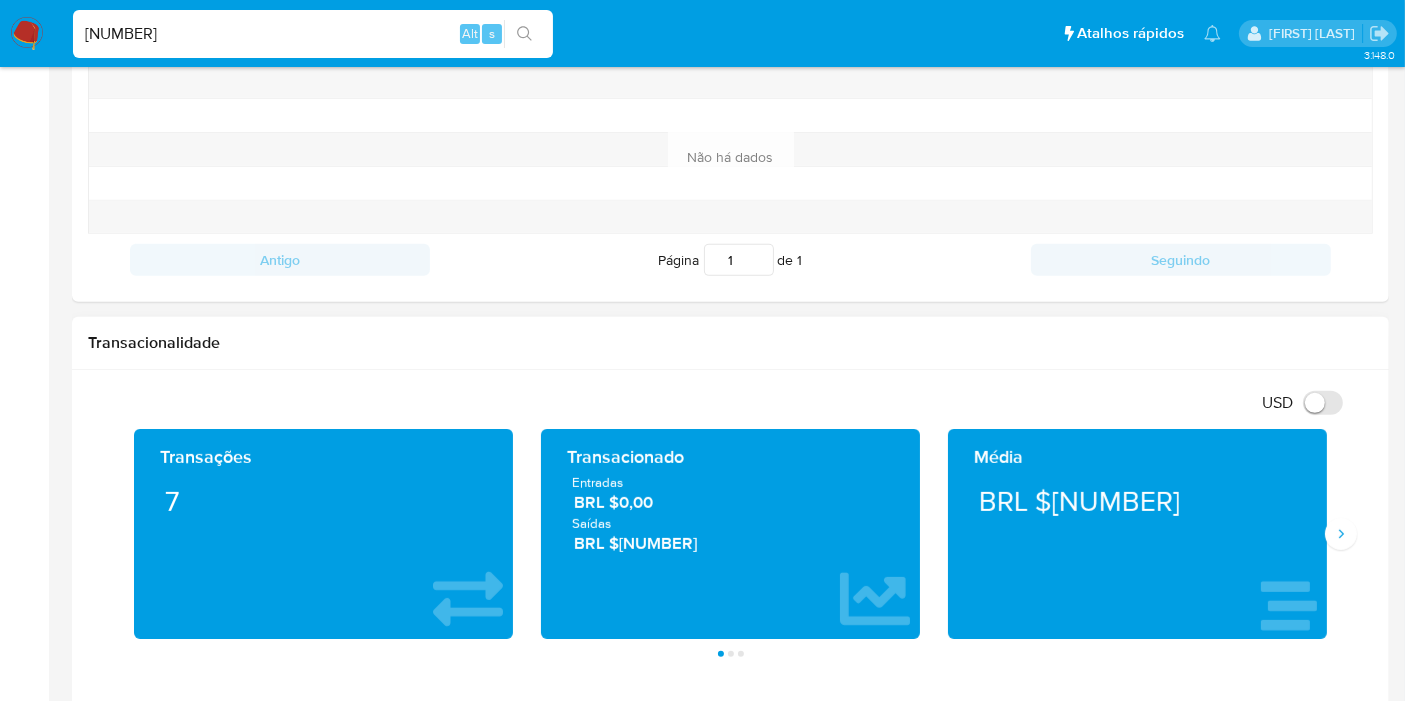 click on "BRL $[NUMBER]" at bounding box center (731, 543) 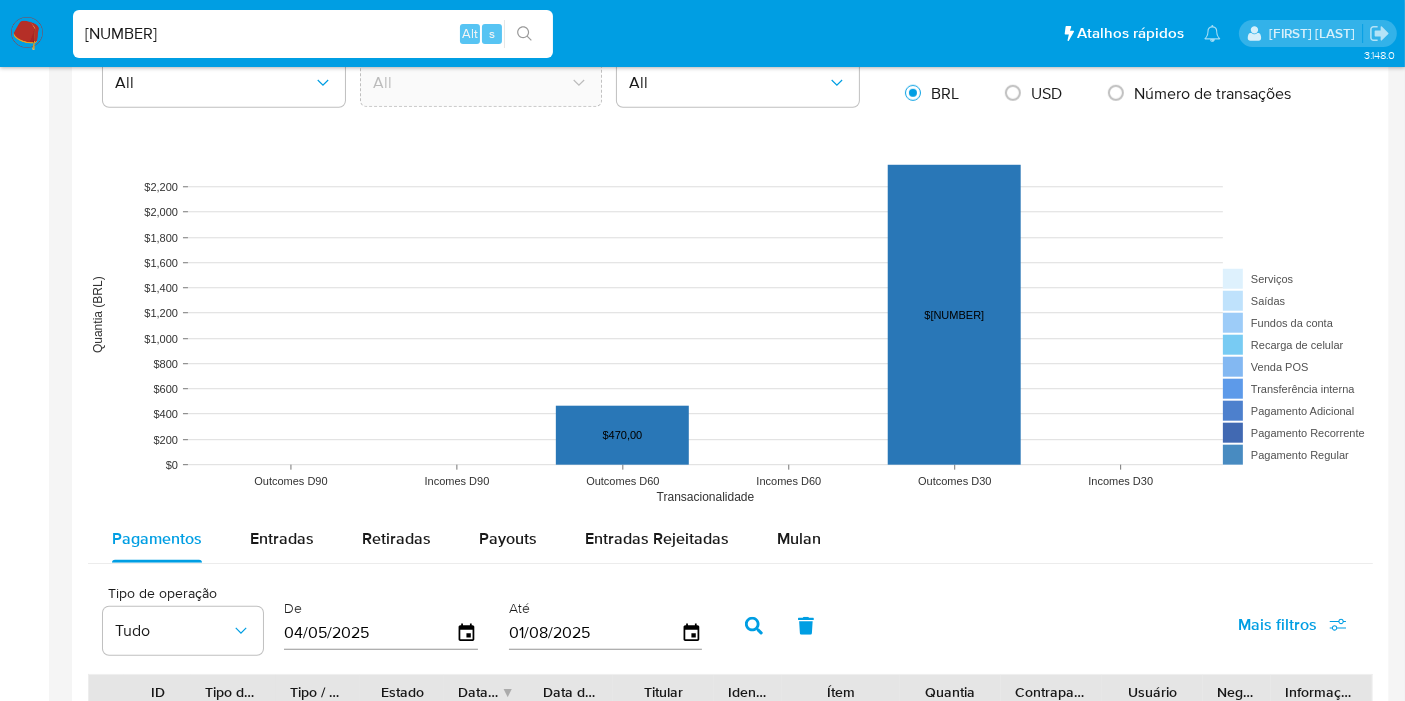 scroll, scrollTop: 1888, scrollLeft: 0, axis: vertical 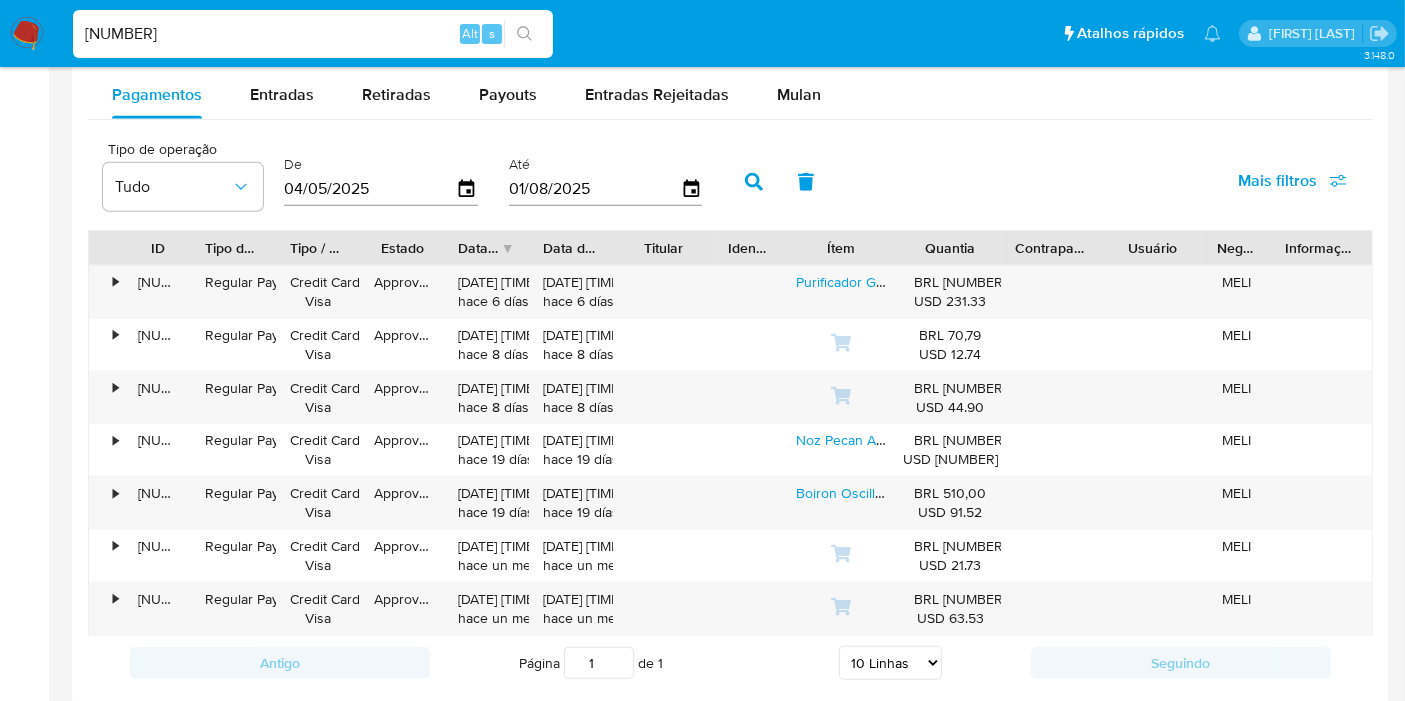 click on "[NUMBER]" at bounding box center [313, 34] 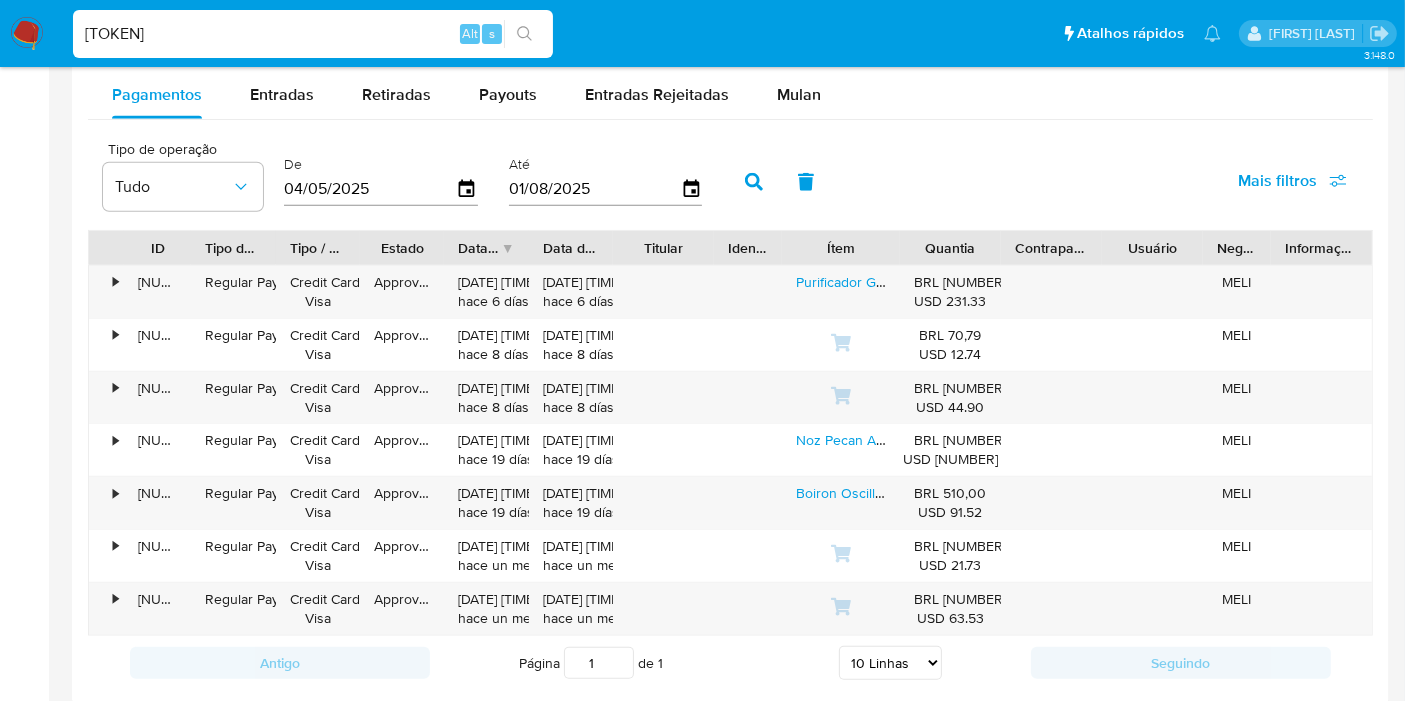 type on "[TOKEN]" 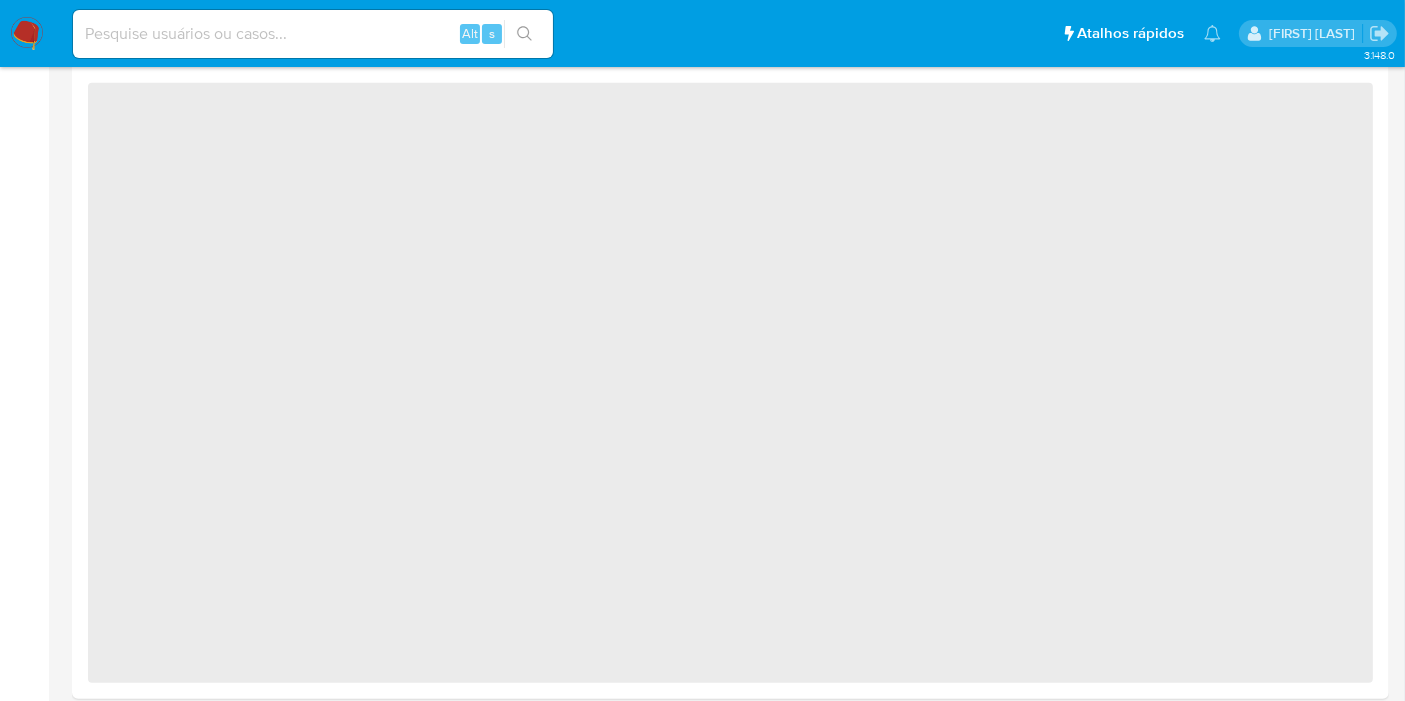 scroll, scrollTop: 0, scrollLeft: 0, axis: both 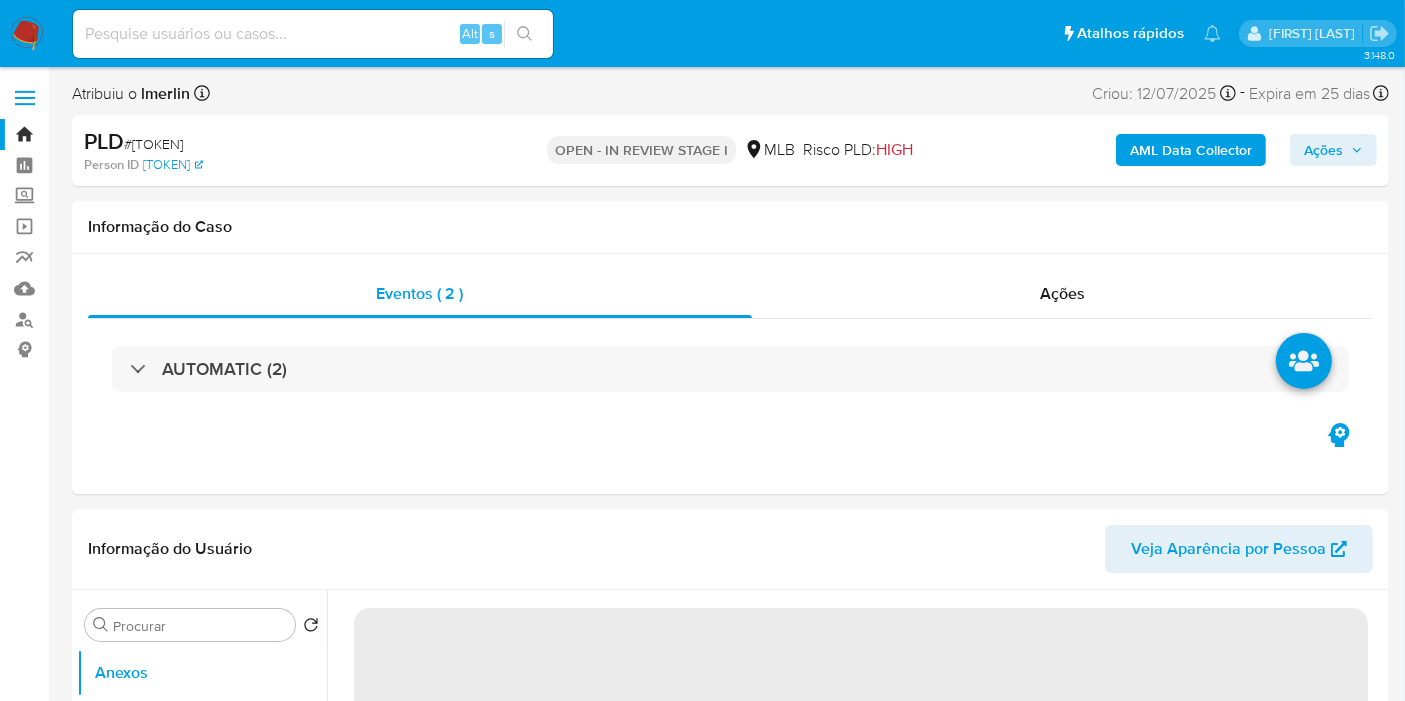select on "10" 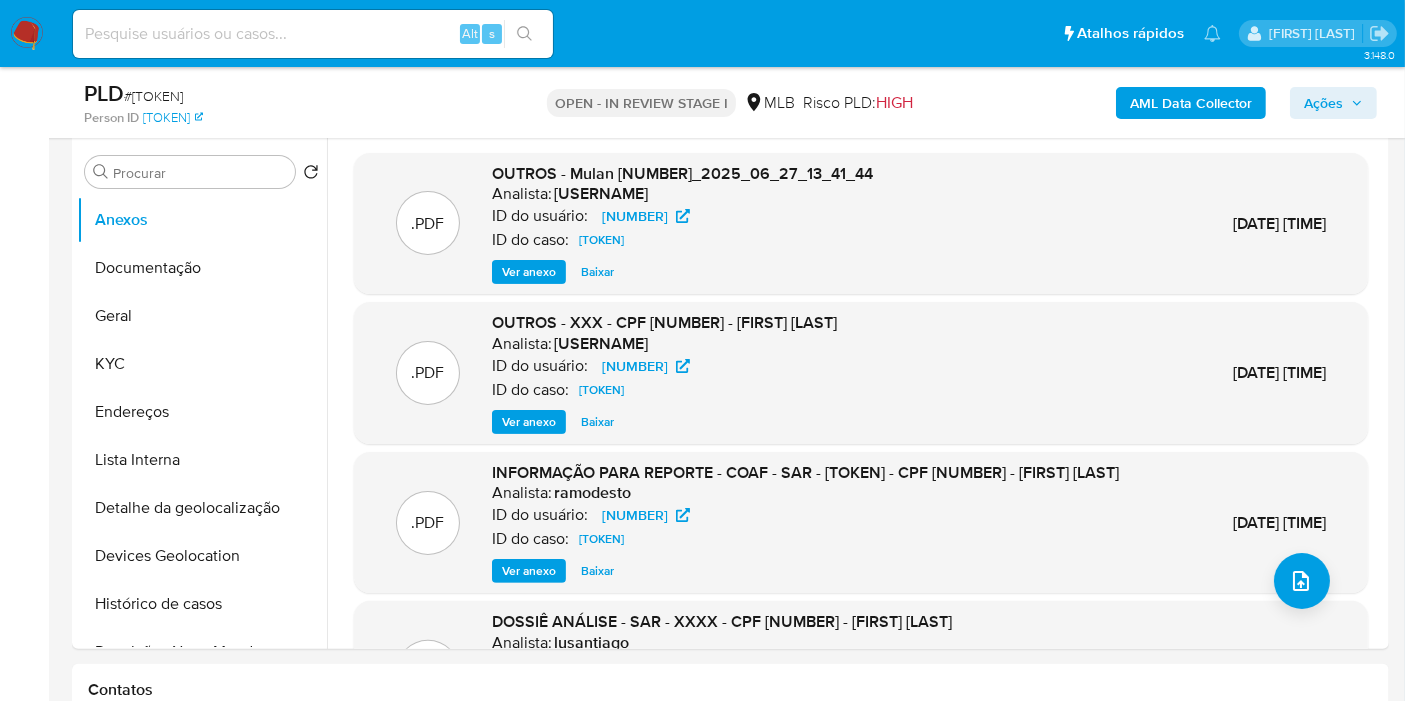 scroll, scrollTop: 555, scrollLeft: 0, axis: vertical 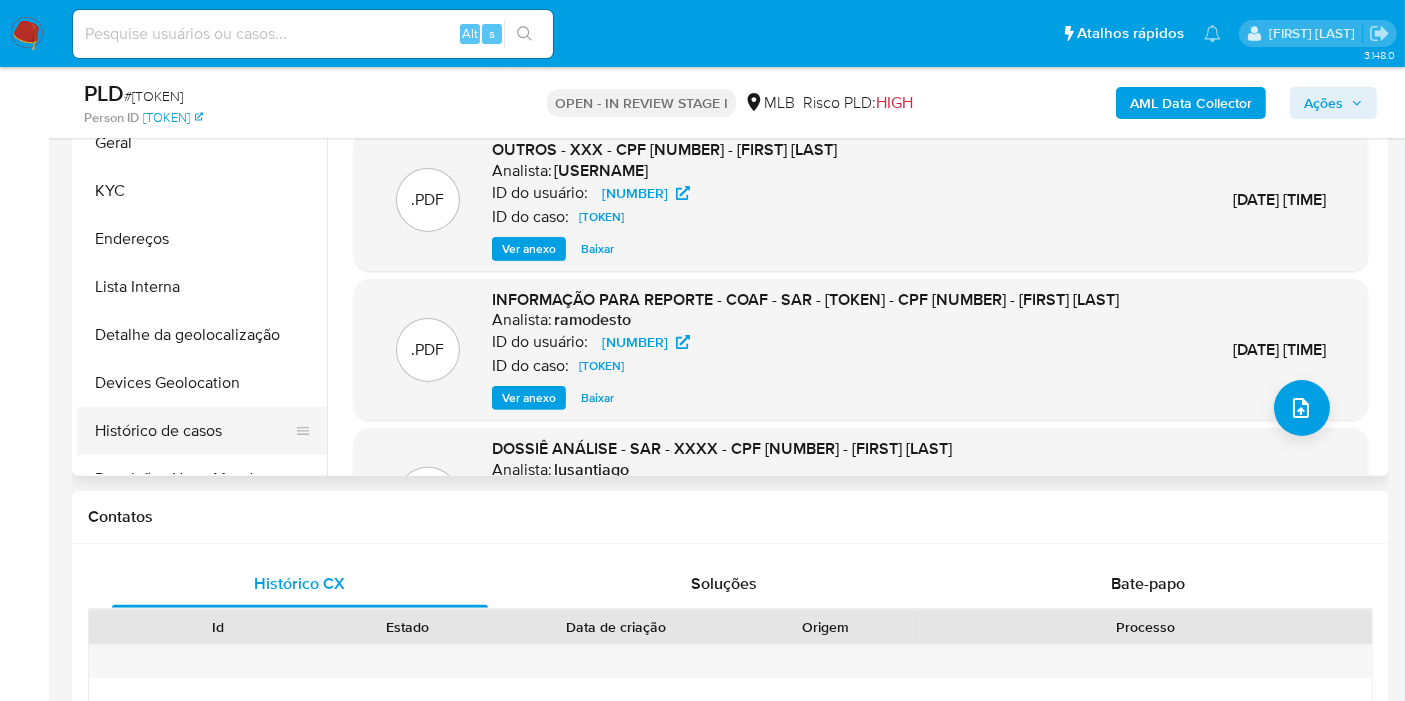 click on "Histórico de casos" at bounding box center [194, 431] 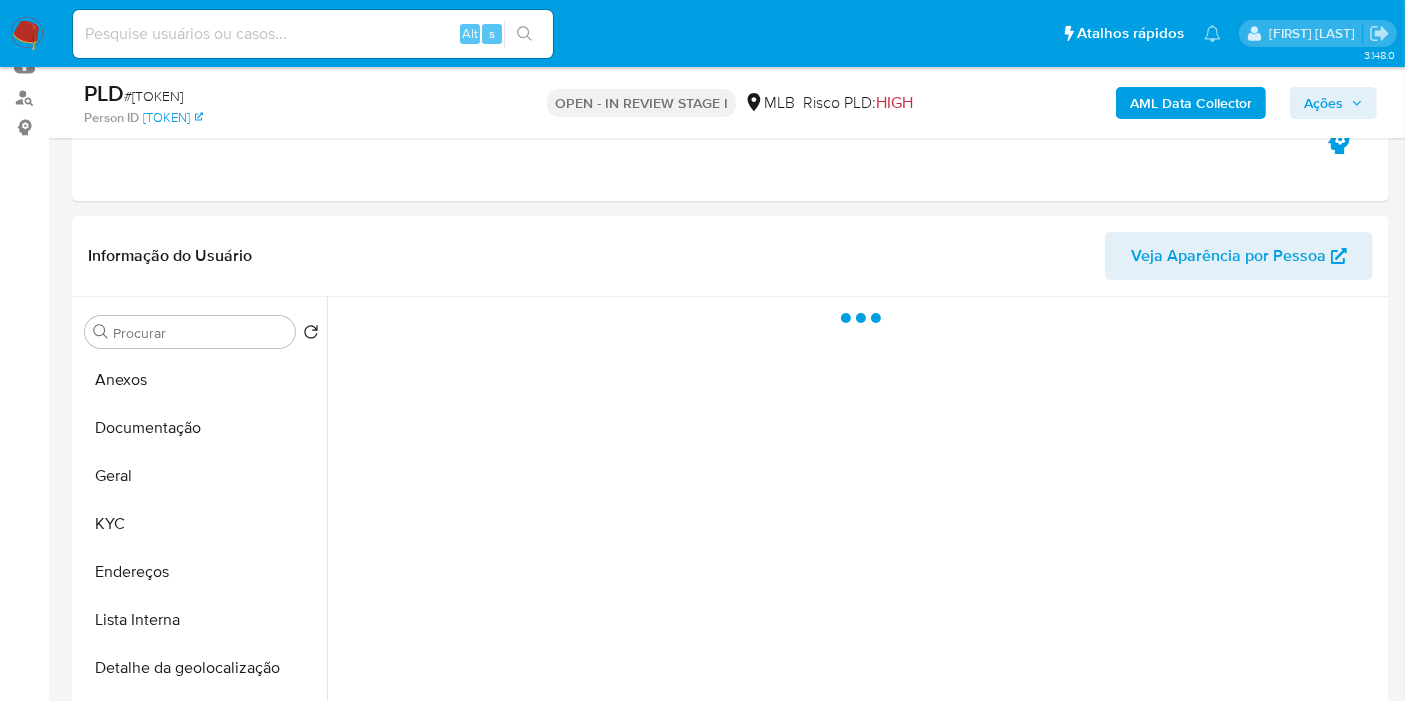 scroll, scrollTop: 333, scrollLeft: 0, axis: vertical 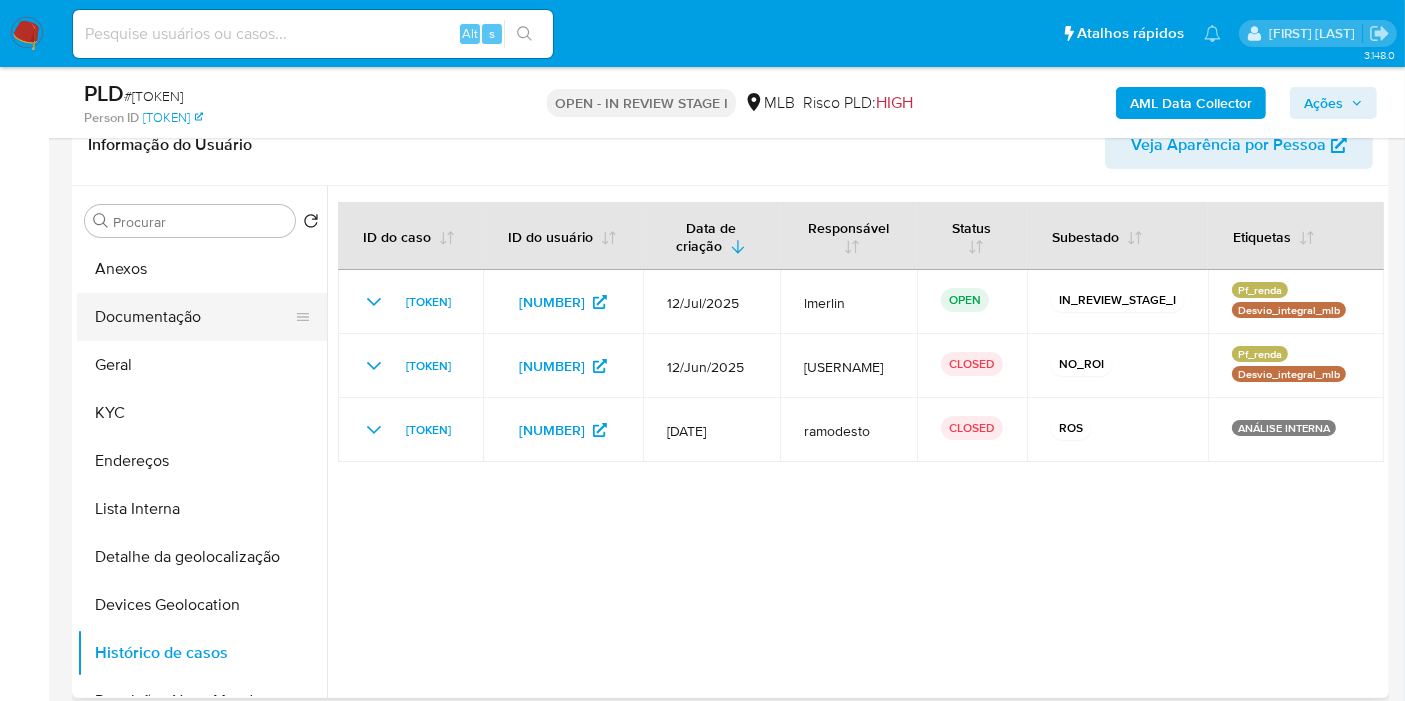 click on "Documentação" at bounding box center (194, 317) 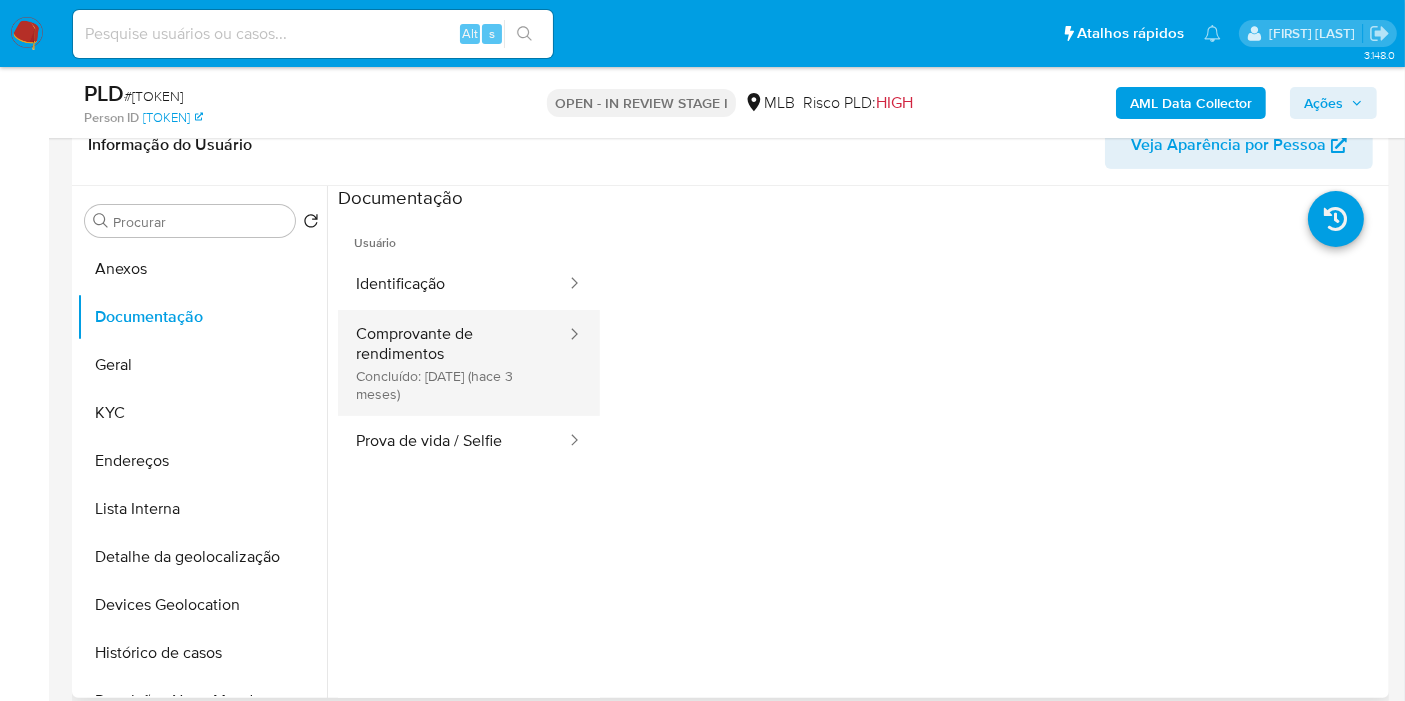 click on "Comprovante de rendimentos Concluído: [DATE] (hace 3 meses)" at bounding box center (453, 363) 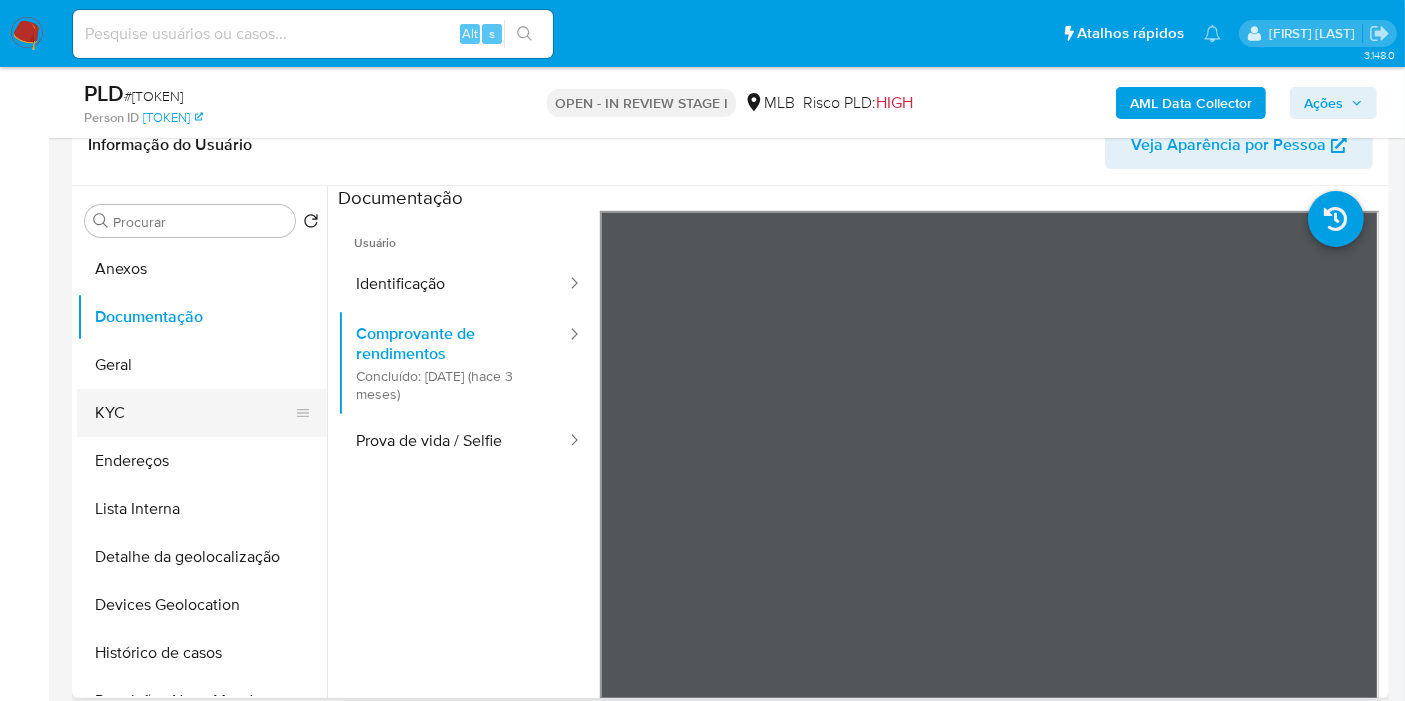 click on "KYC" at bounding box center [194, 413] 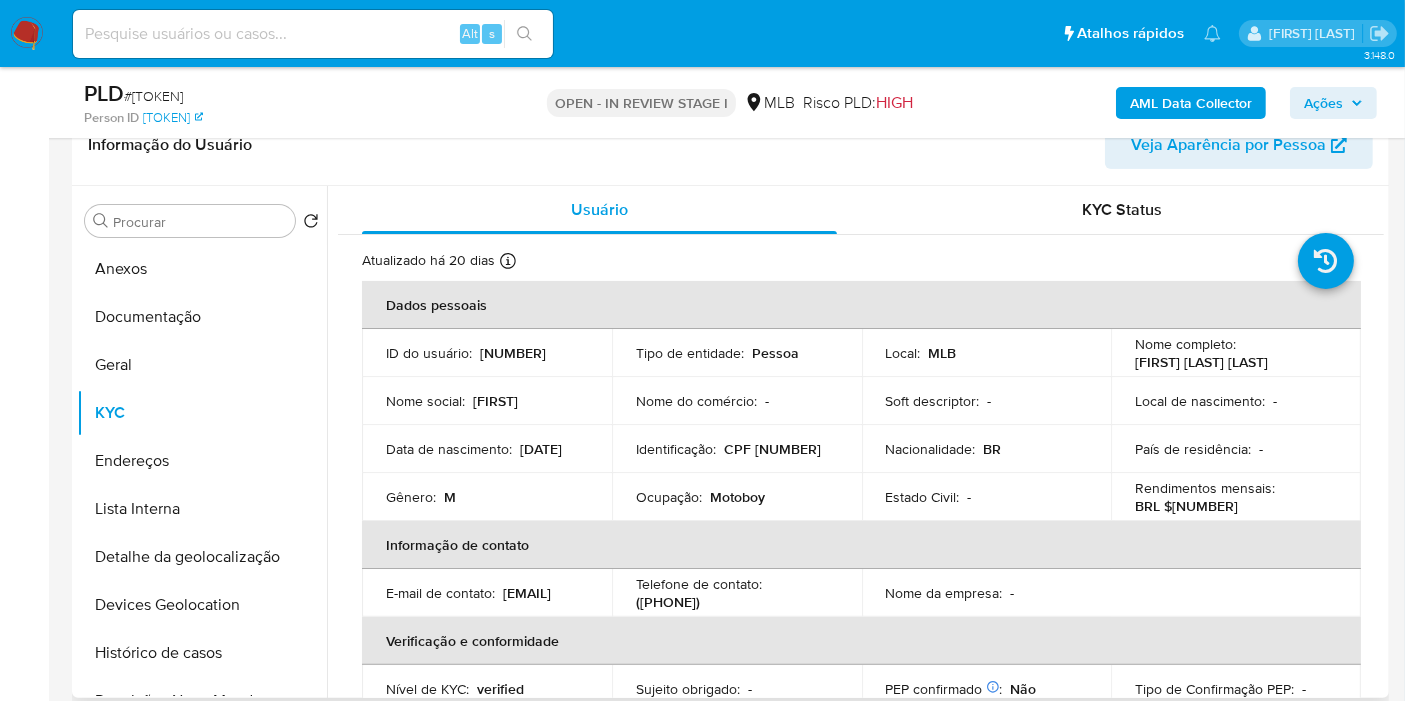 click on "Motoboy" at bounding box center (737, 497) 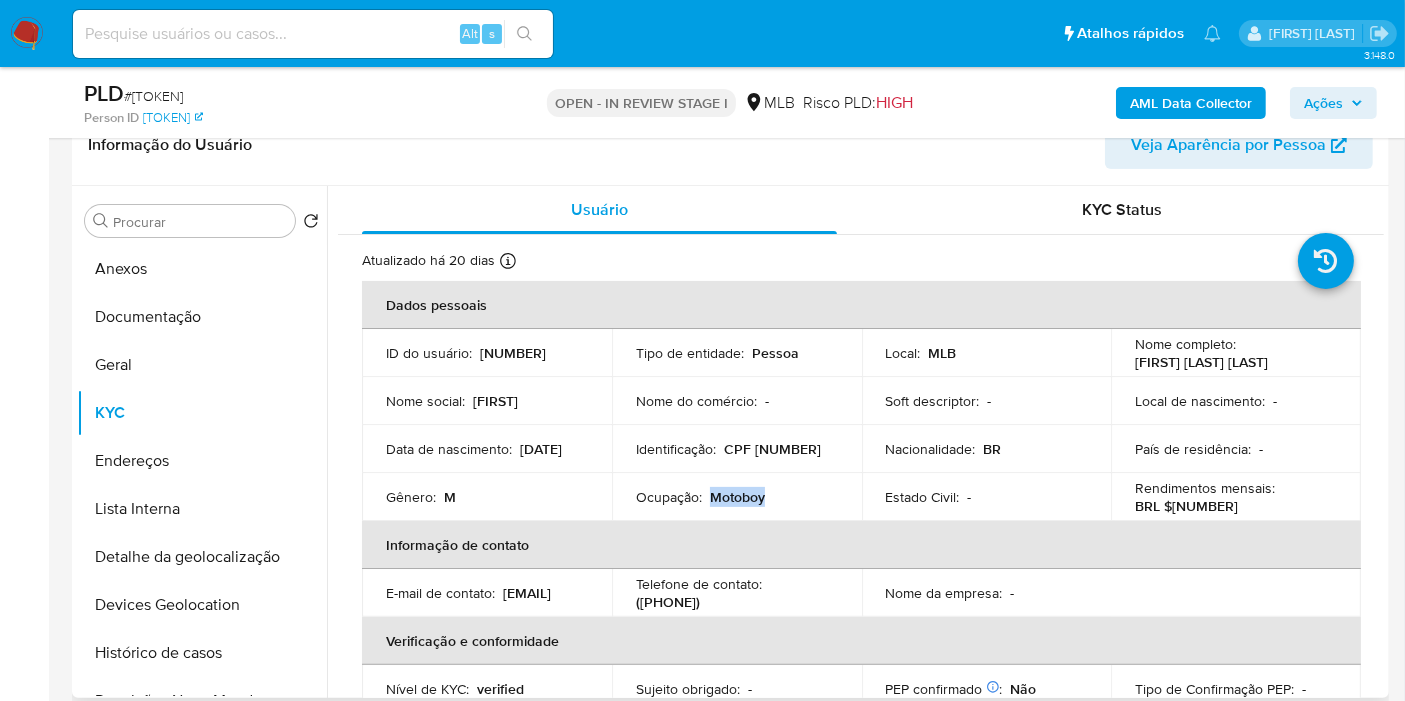 click on "Motoboy" at bounding box center (737, 497) 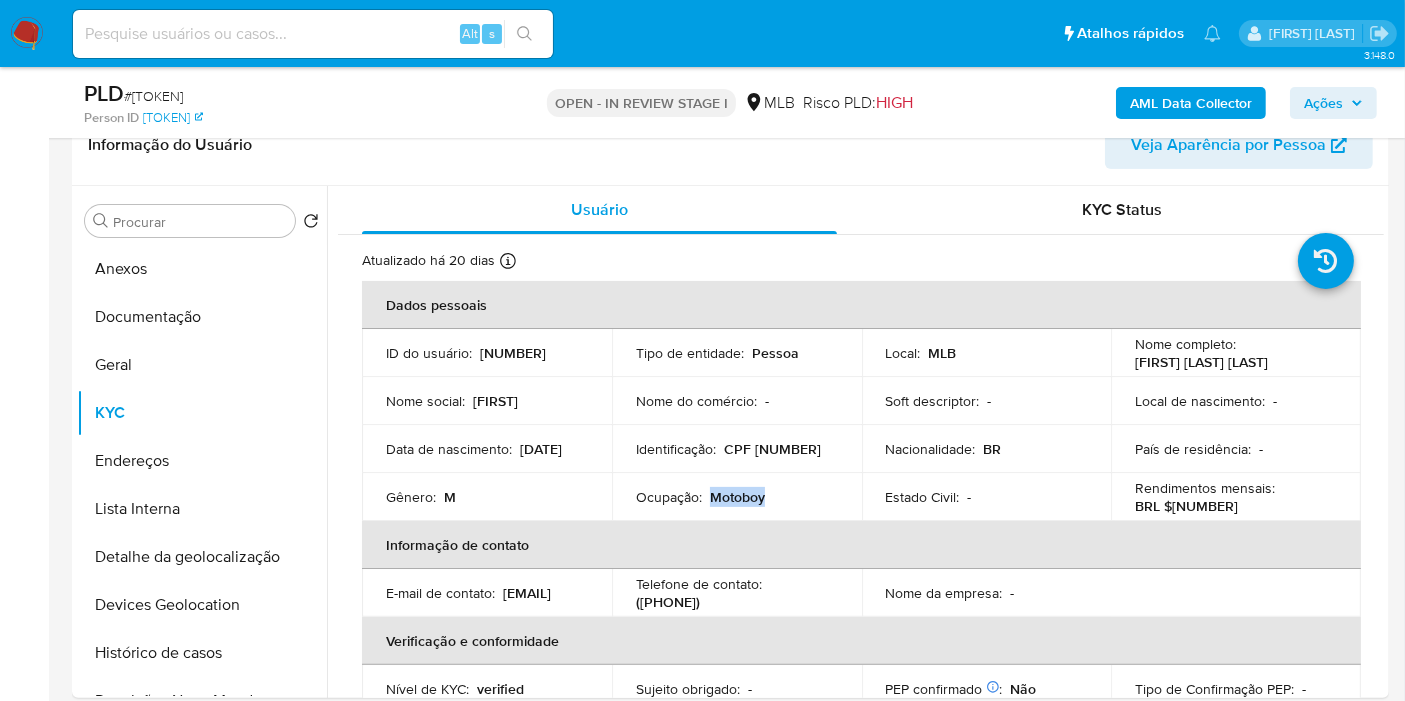 copy on "Motoboy" 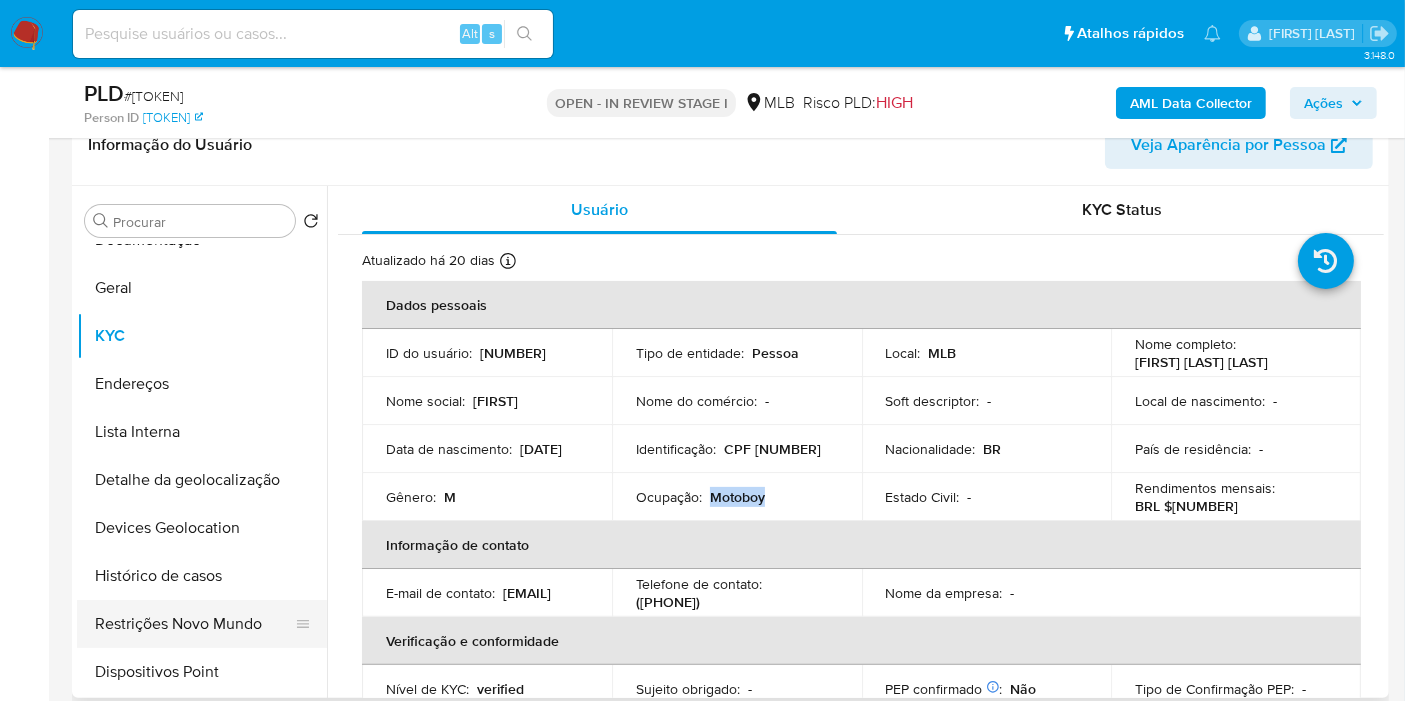 scroll, scrollTop: 111, scrollLeft: 0, axis: vertical 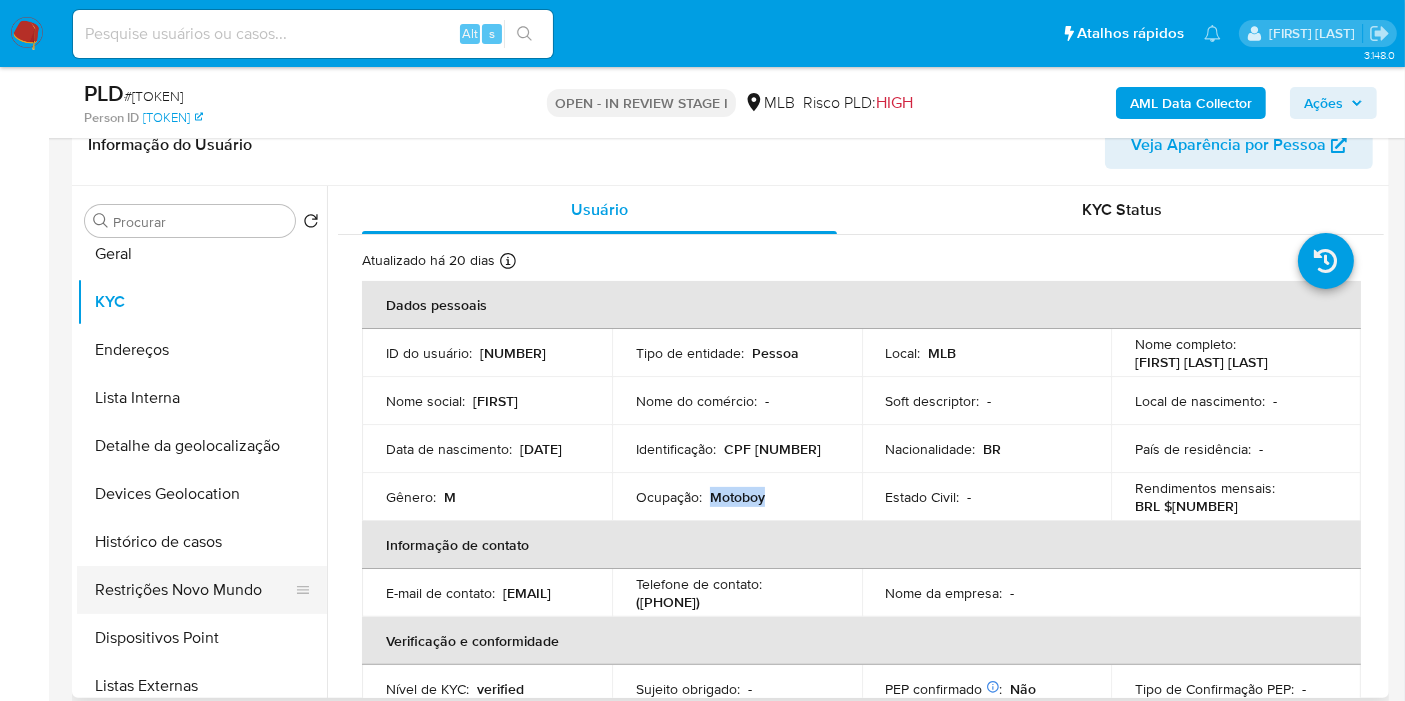 click on "Restrições Novo Mundo" at bounding box center (194, 590) 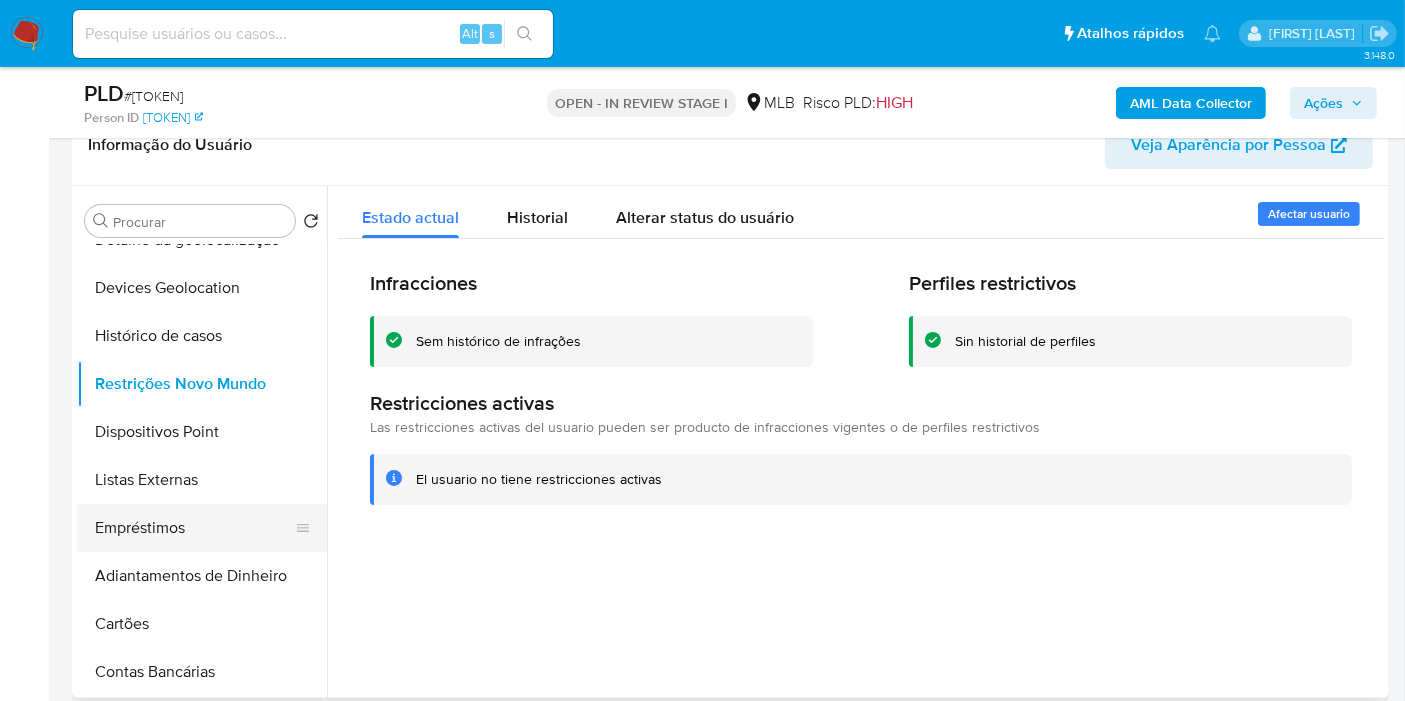 scroll, scrollTop: 333, scrollLeft: 0, axis: vertical 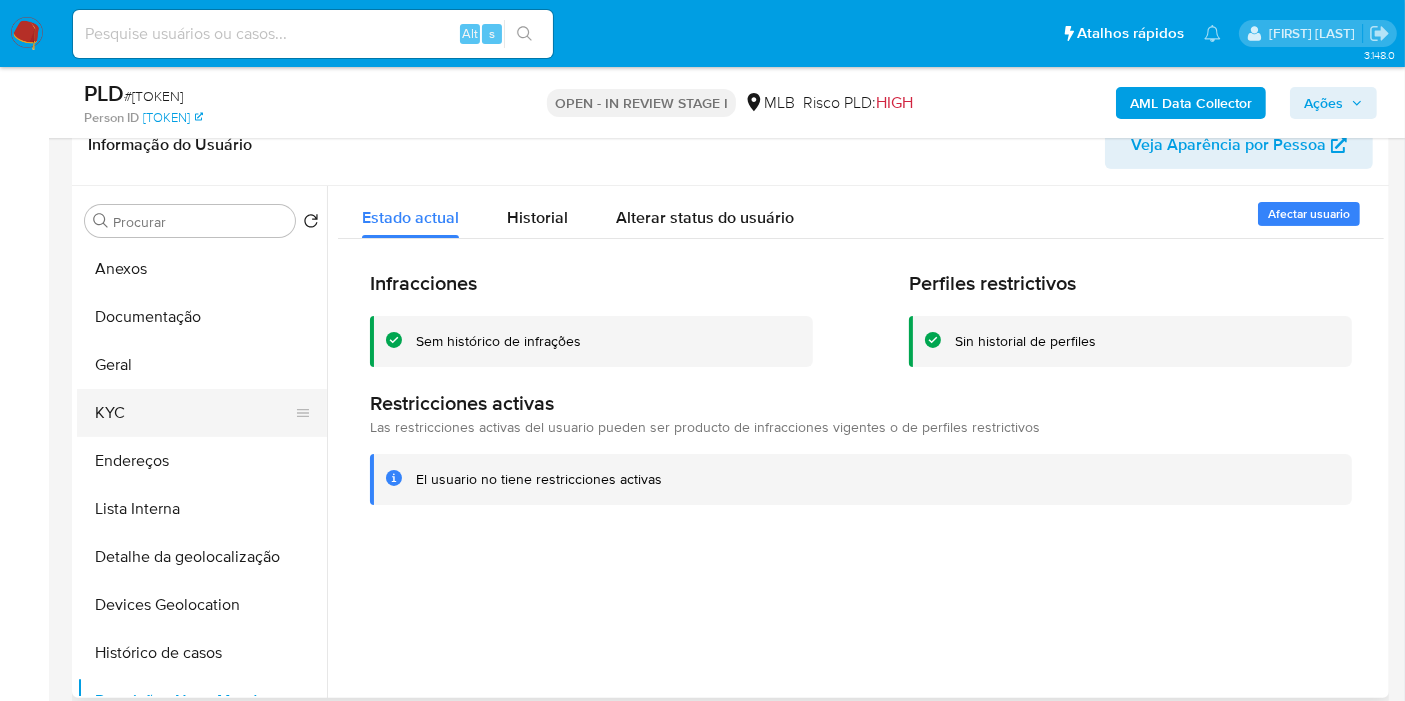 click on "KYC" at bounding box center (194, 413) 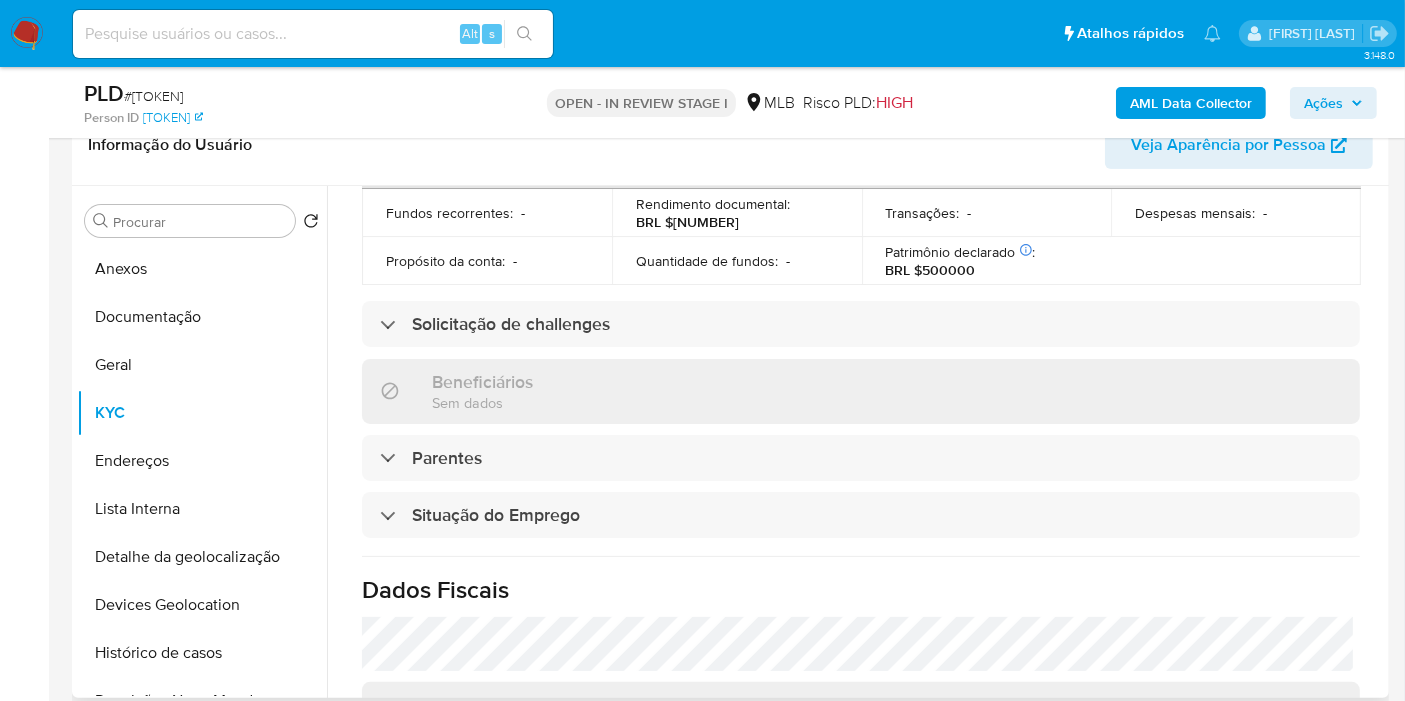 scroll, scrollTop: 908, scrollLeft: 0, axis: vertical 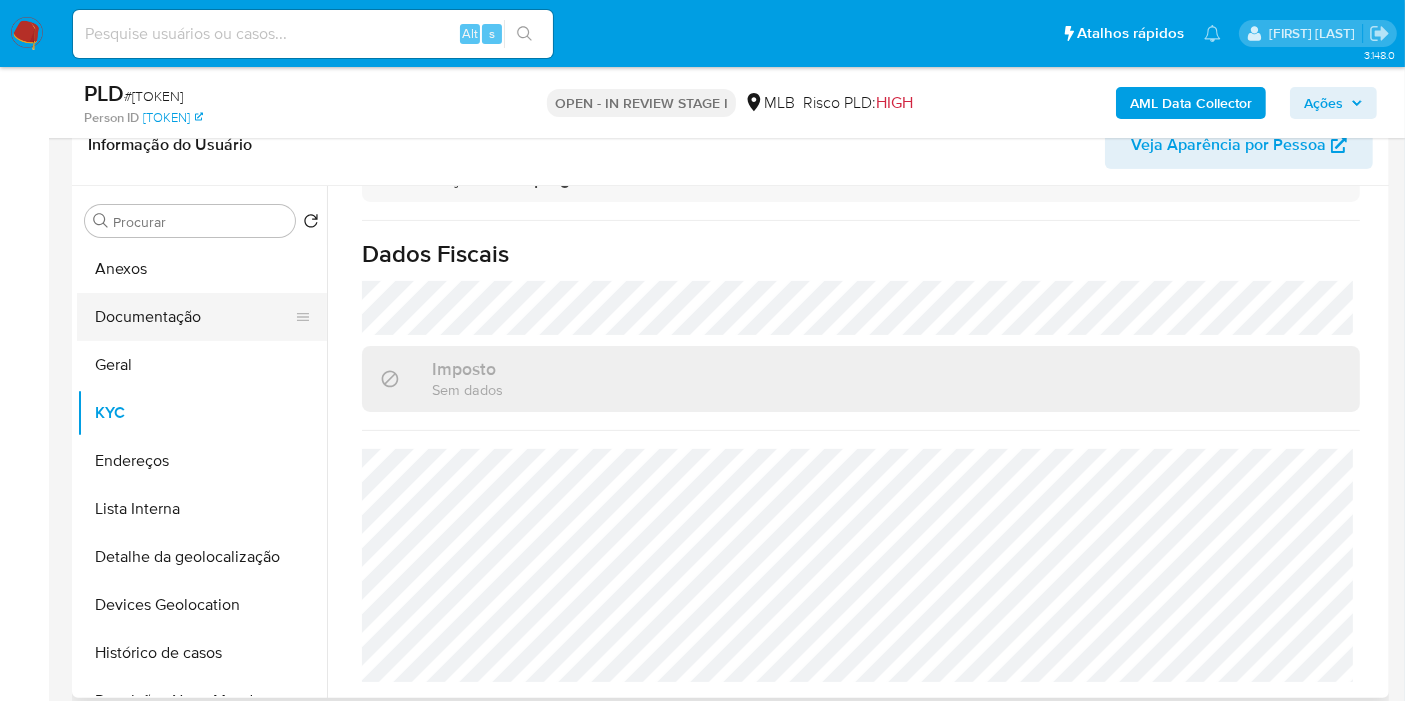 click on "Documentação" at bounding box center [194, 317] 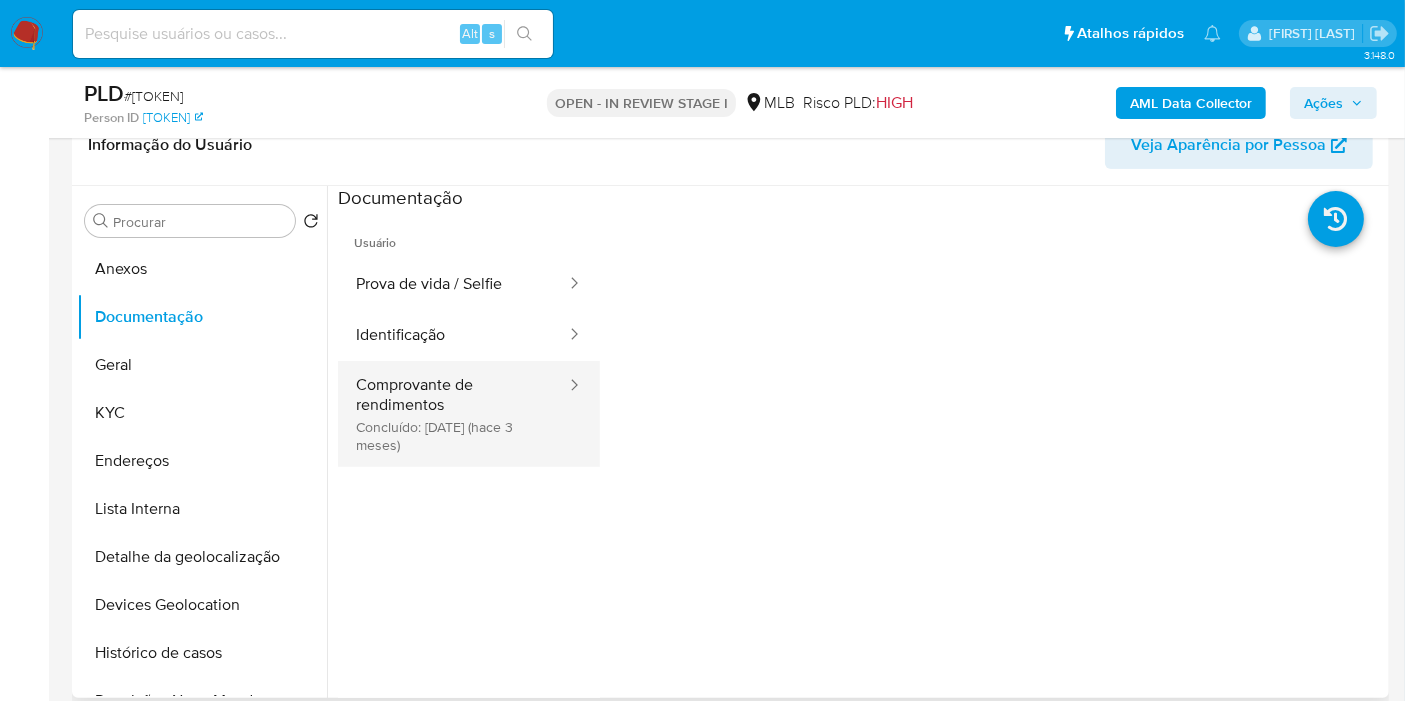 click on "Comprovante de rendimentos Concluído: [DATE] (hace 3 meses)" at bounding box center [453, 414] 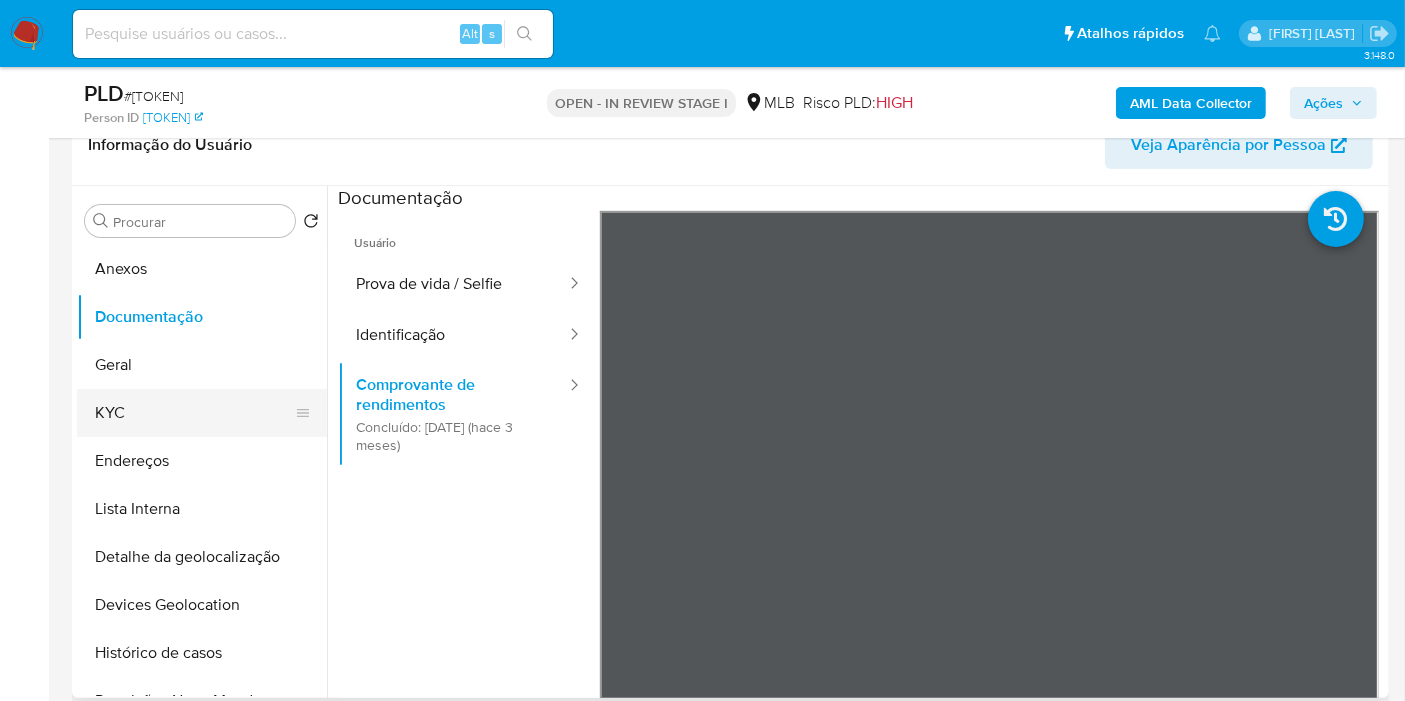 click on "KYC" at bounding box center (194, 413) 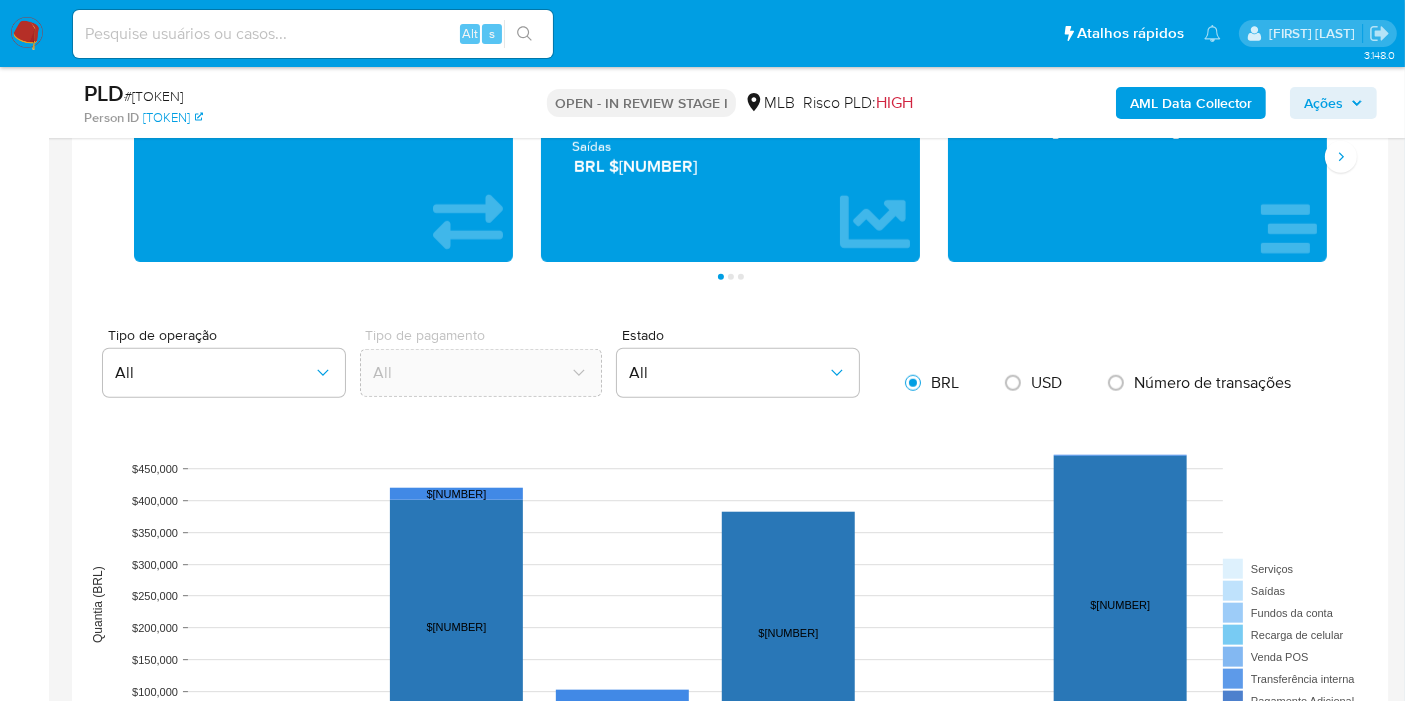 scroll, scrollTop: 1333, scrollLeft: 0, axis: vertical 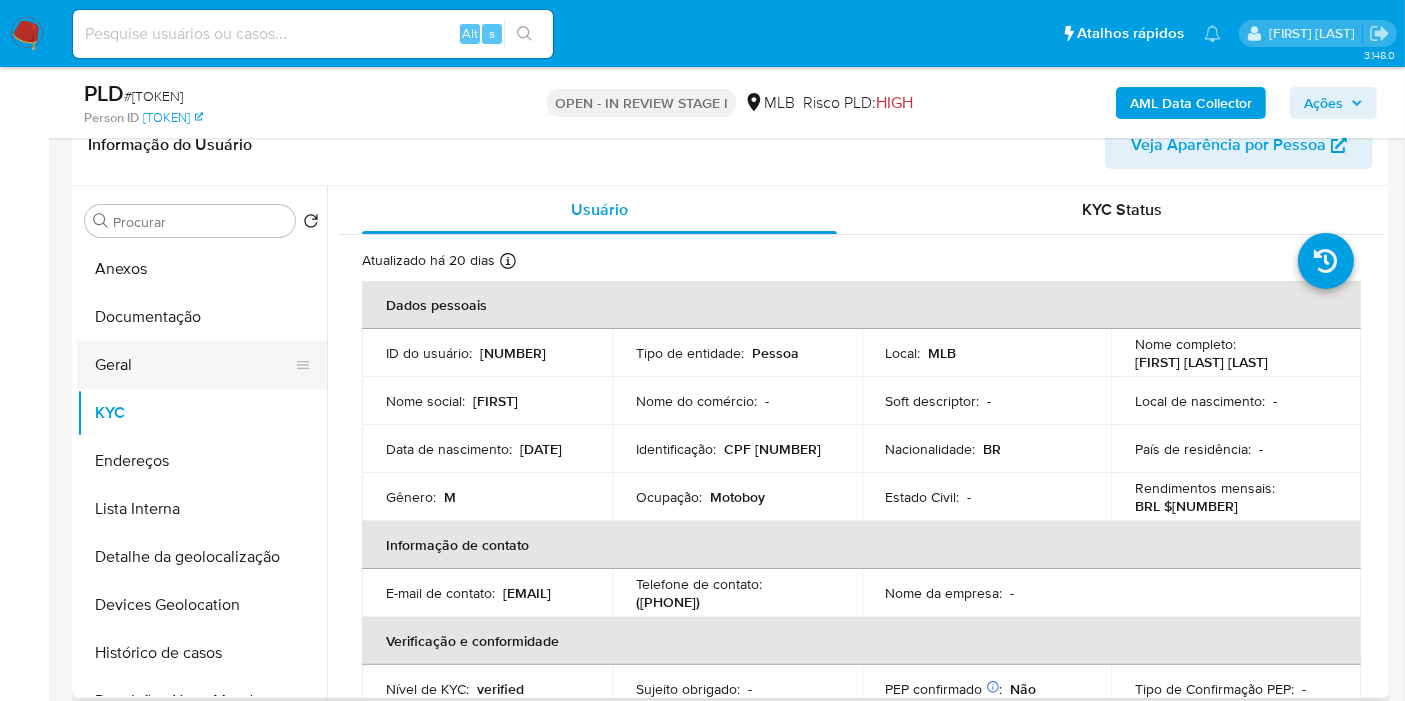 click on "Geral" at bounding box center (194, 365) 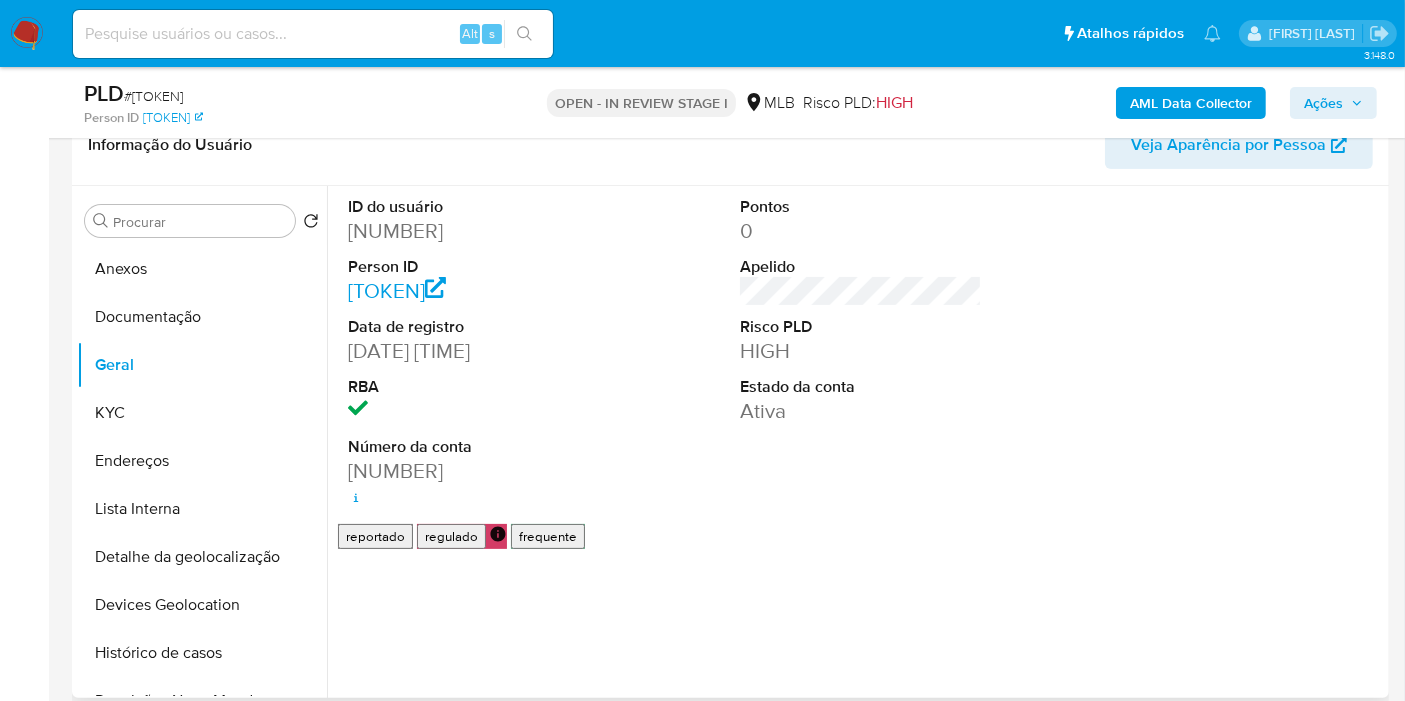 type 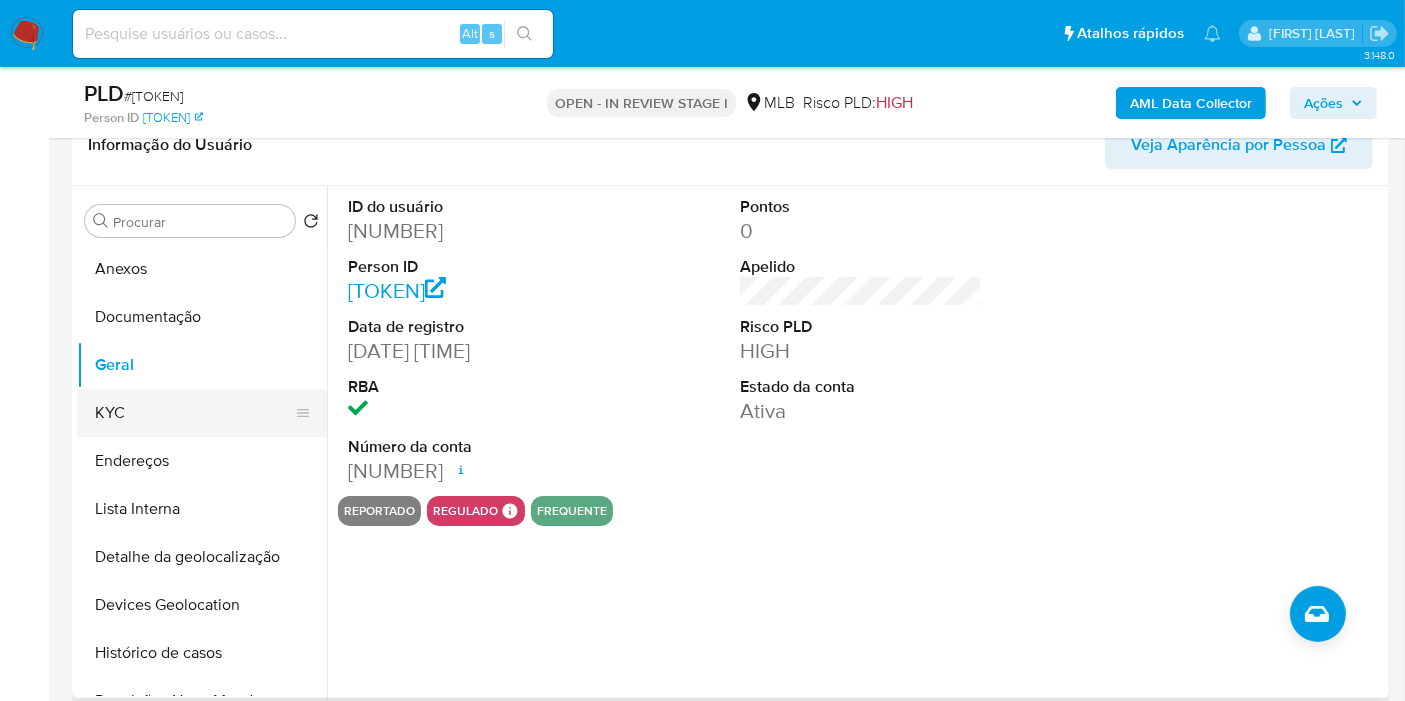 click on "KYC" at bounding box center (194, 413) 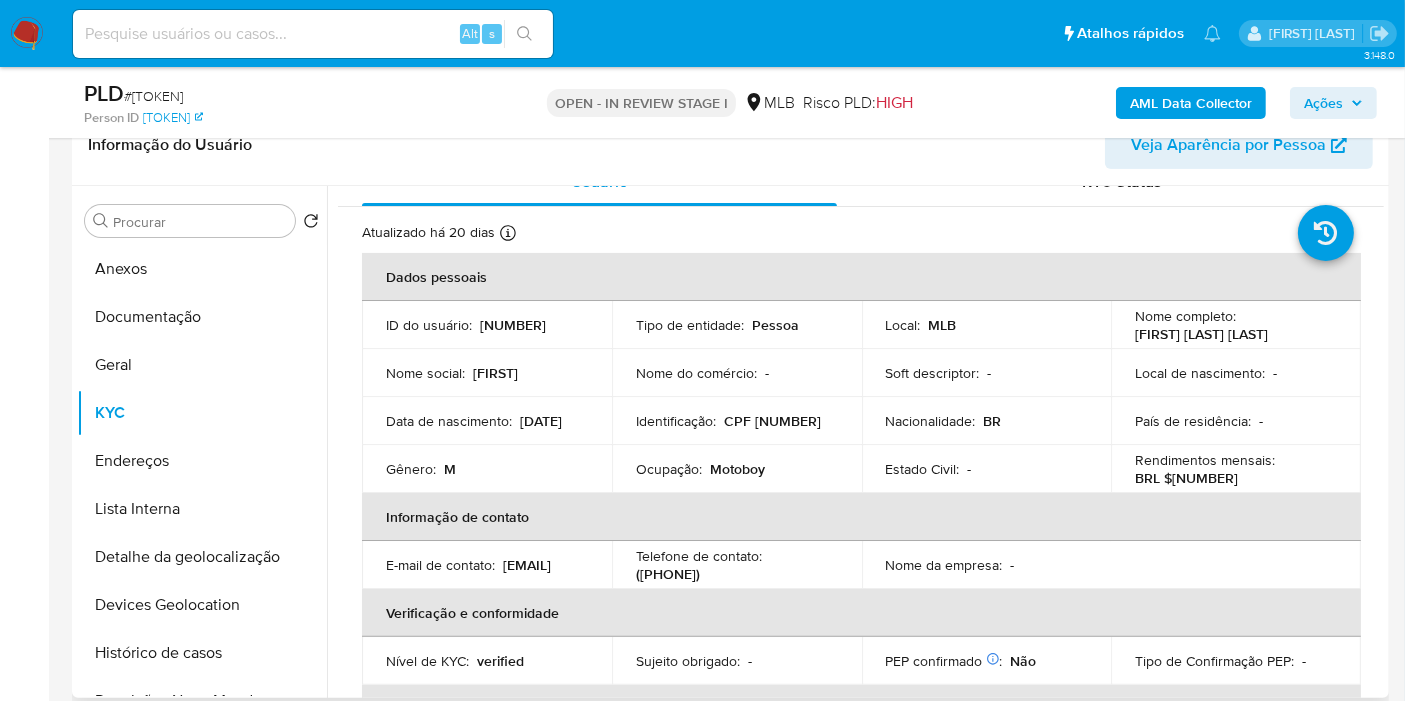 scroll, scrollTop: 26, scrollLeft: 0, axis: vertical 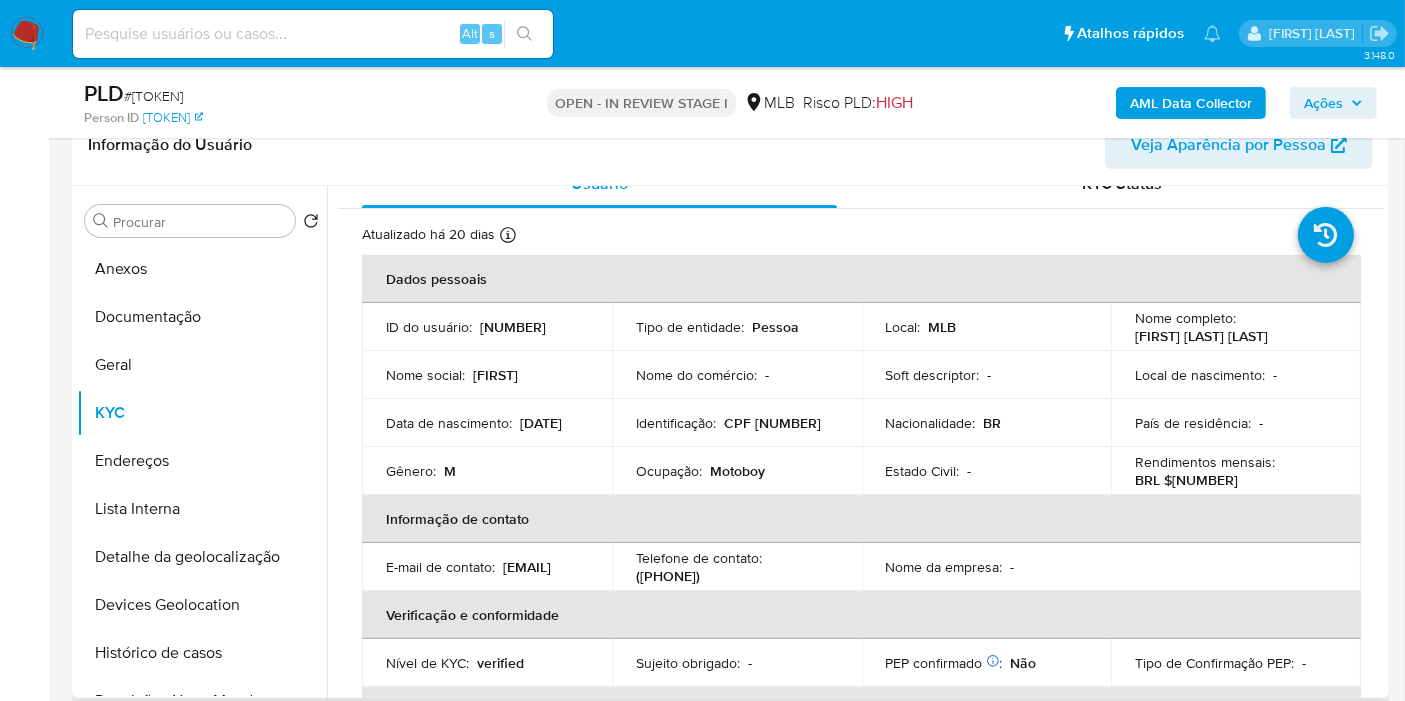 type 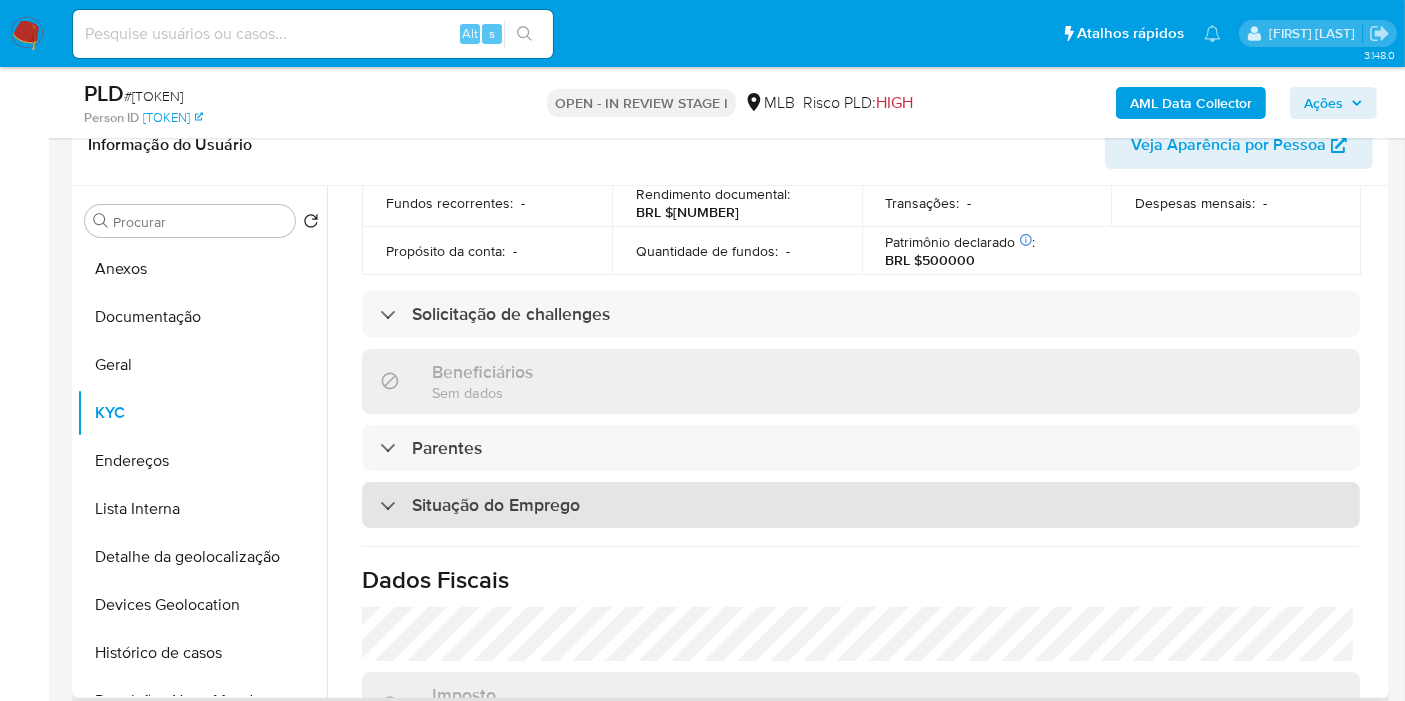 scroll, scrollTop: 908, scrollLeft: 0, axis: vertical 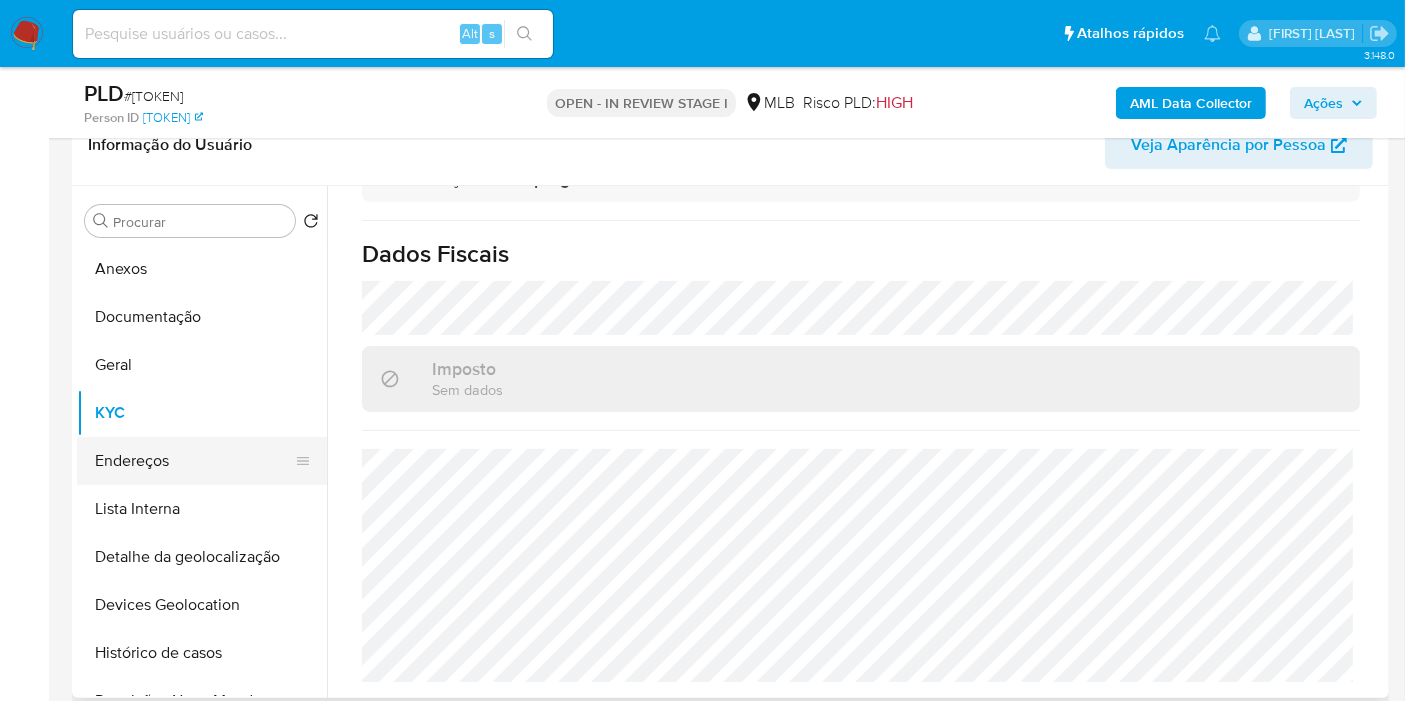 click on "Endereços" at bounding box center (194, 461) 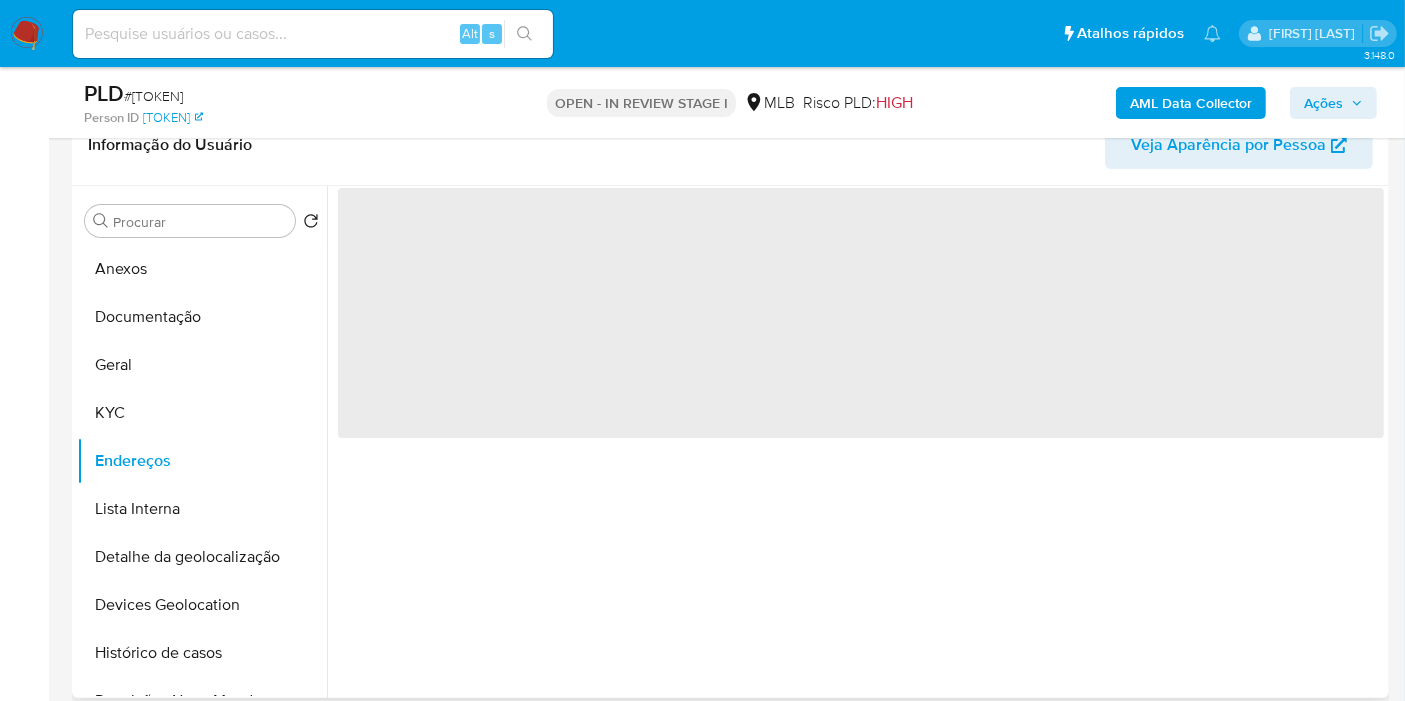 scroll, scrollTop: 0, scrollLeft: 0, axis: both 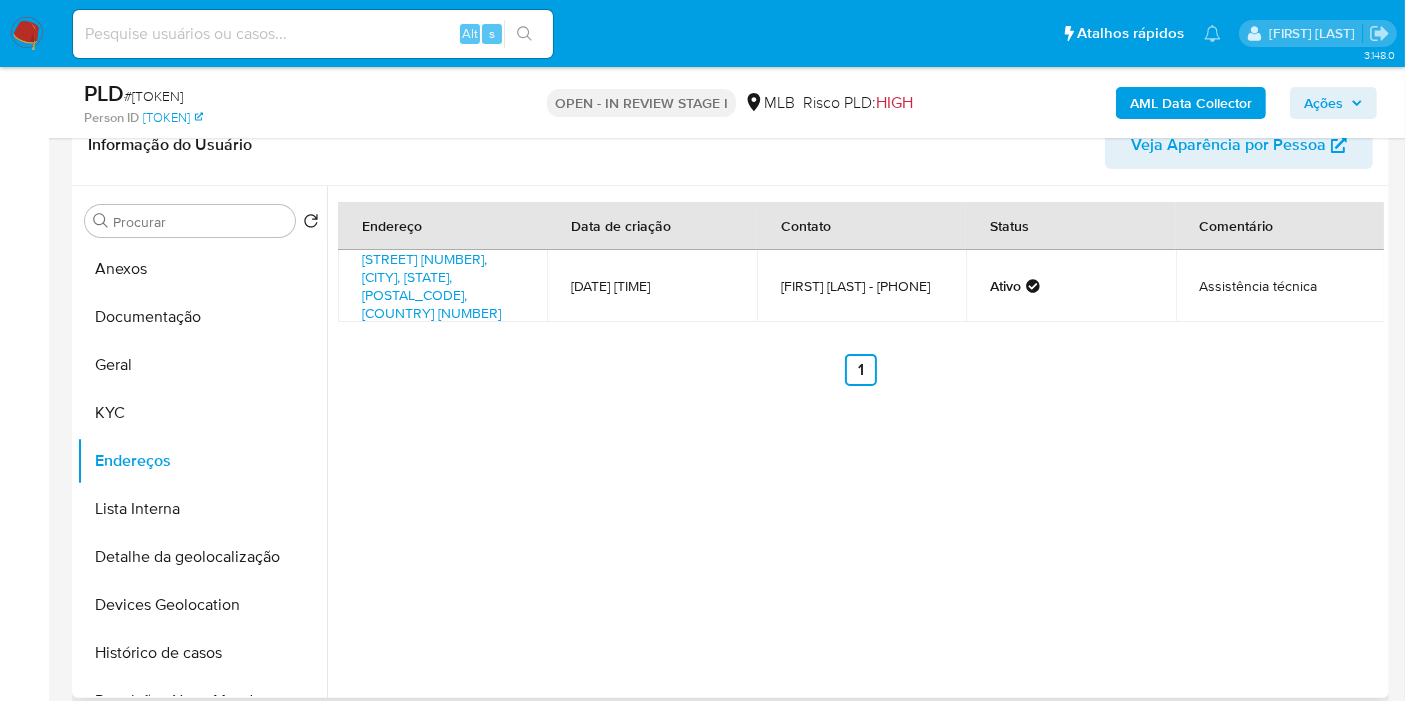 type 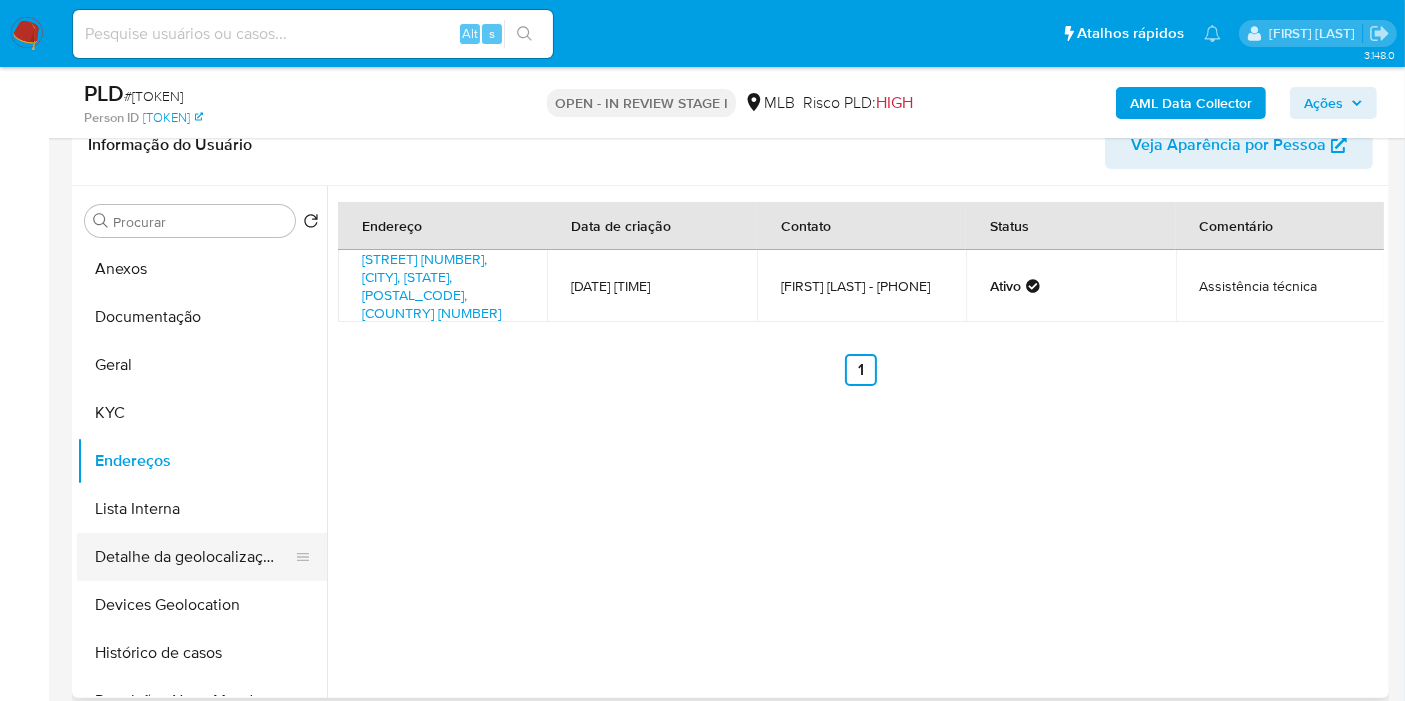 click on "Detalhe da geolocalização" at bounding box center [194, 557] 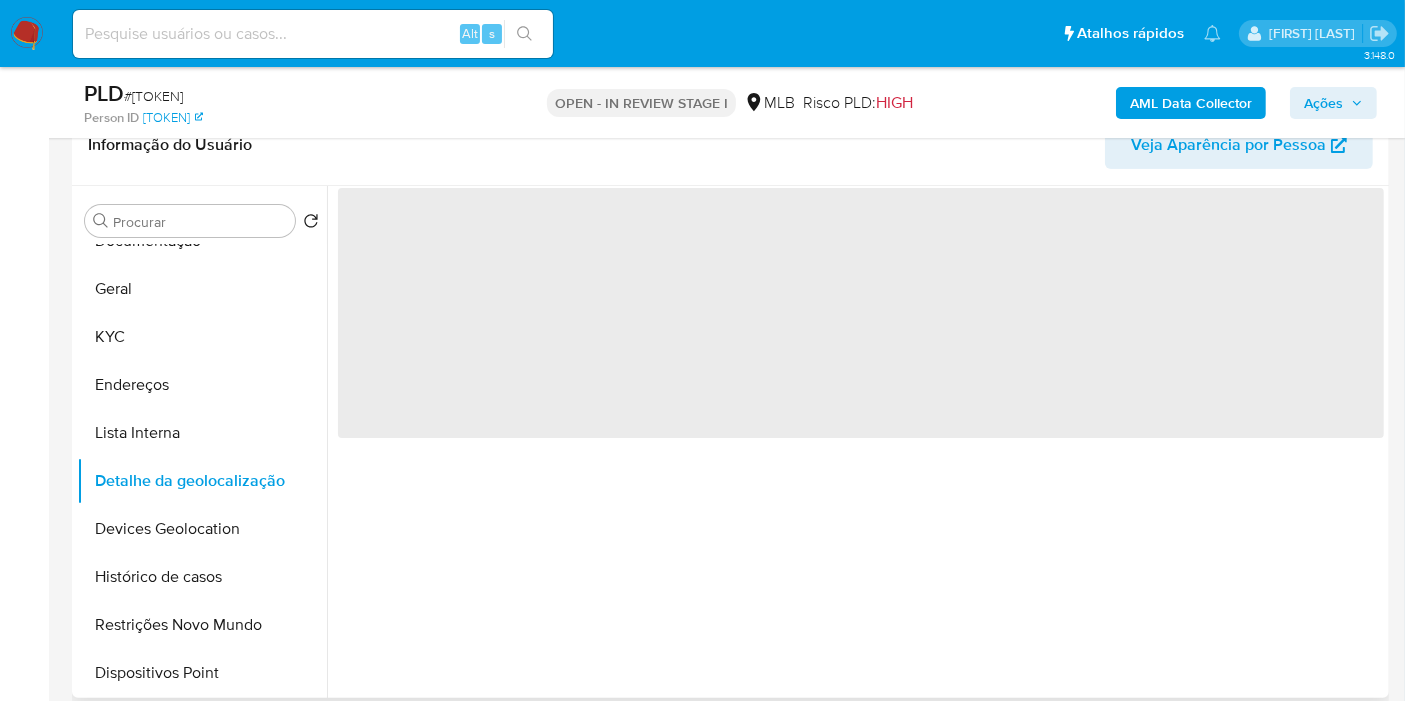 scroll, scrollTop: 111, scrollLeft: 0, axis: vertical 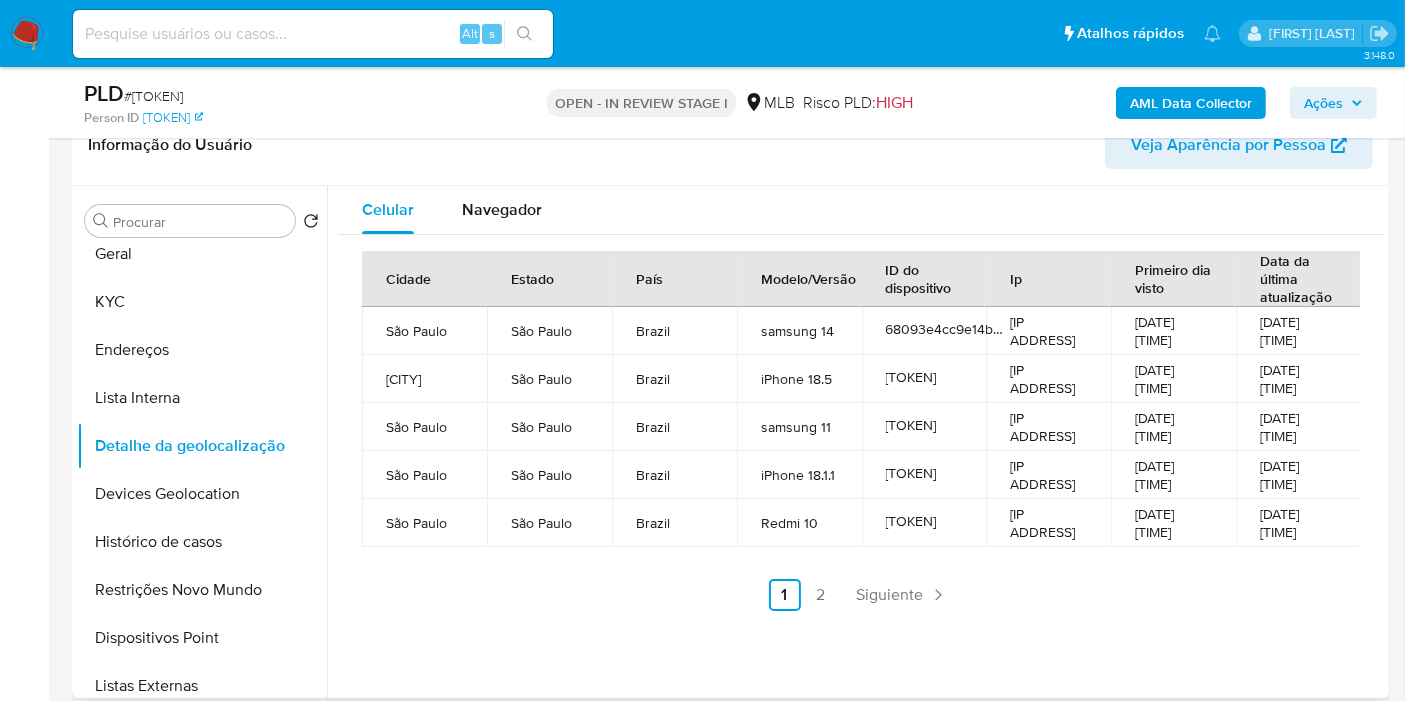 type 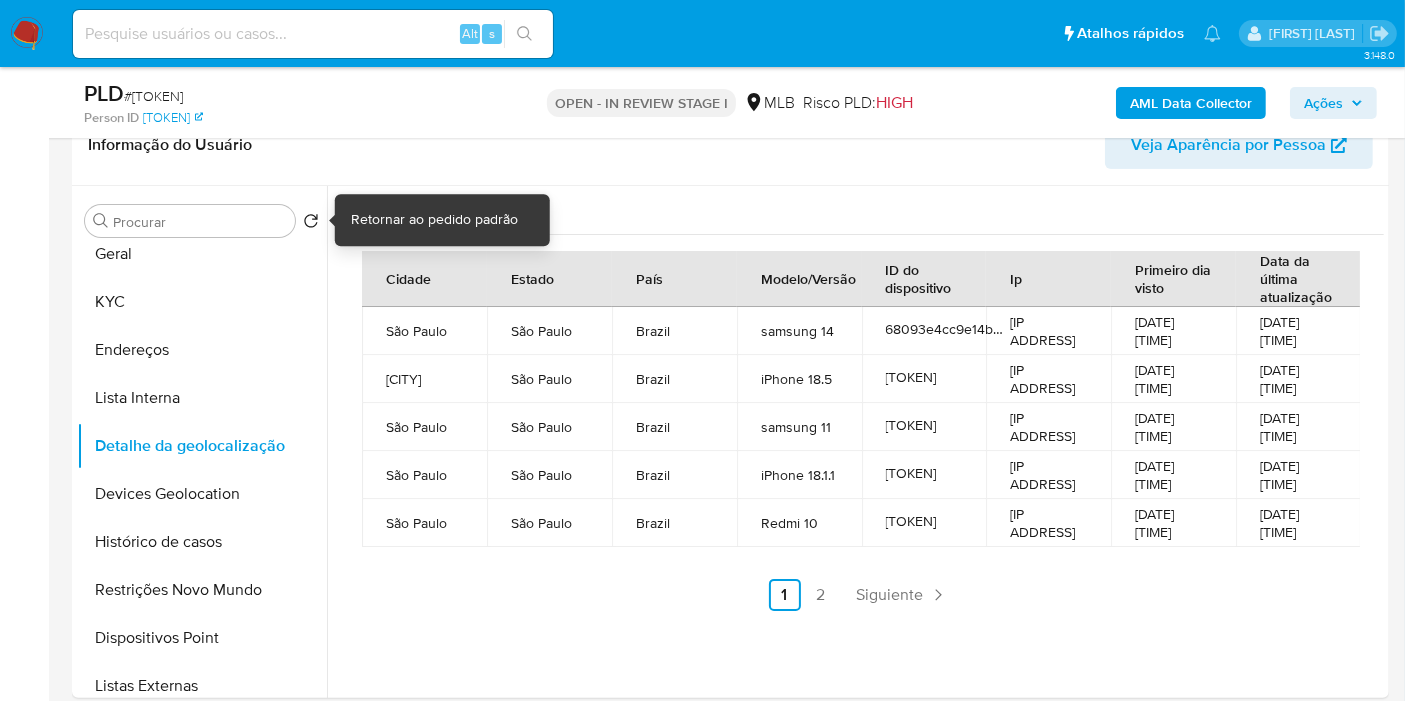 click on "Retornar ao pedido padrão" at bounding box center (434, 220) 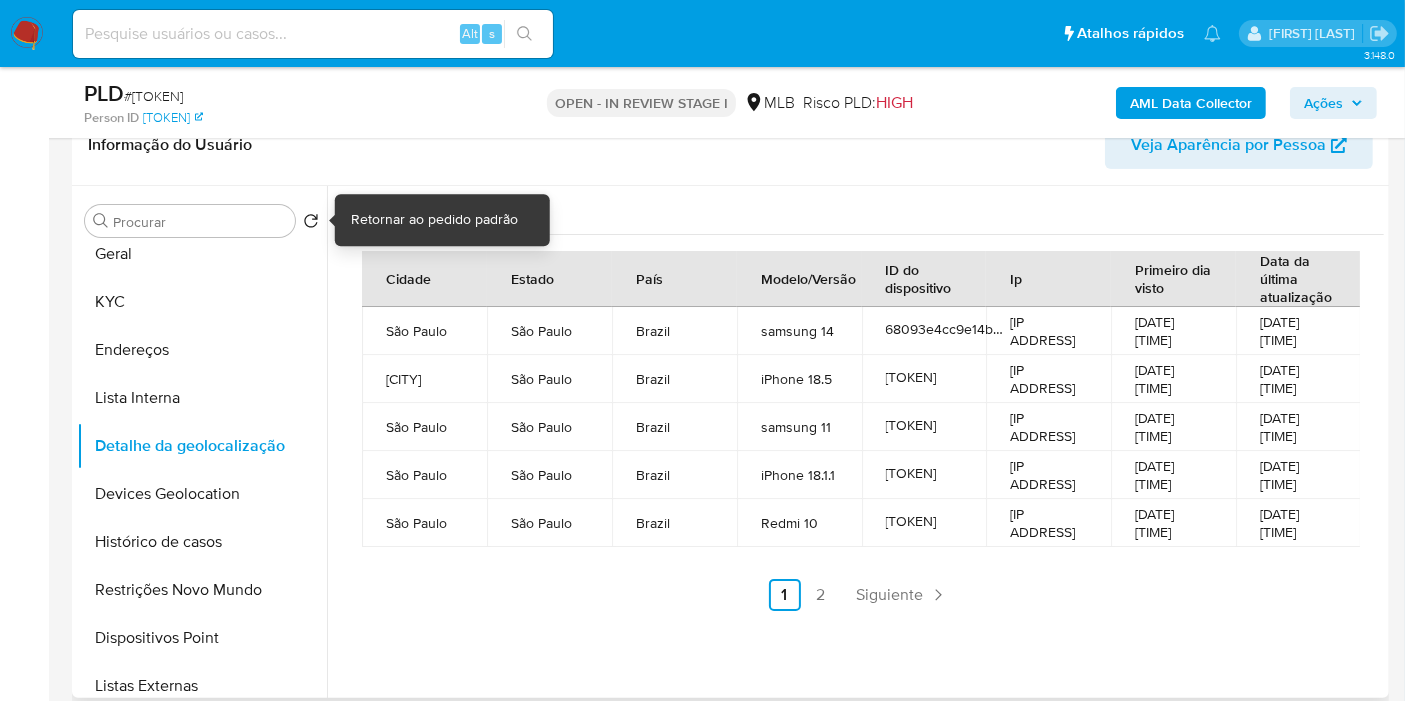 click on "Celular Navegador" at bounding box center [861, 210] 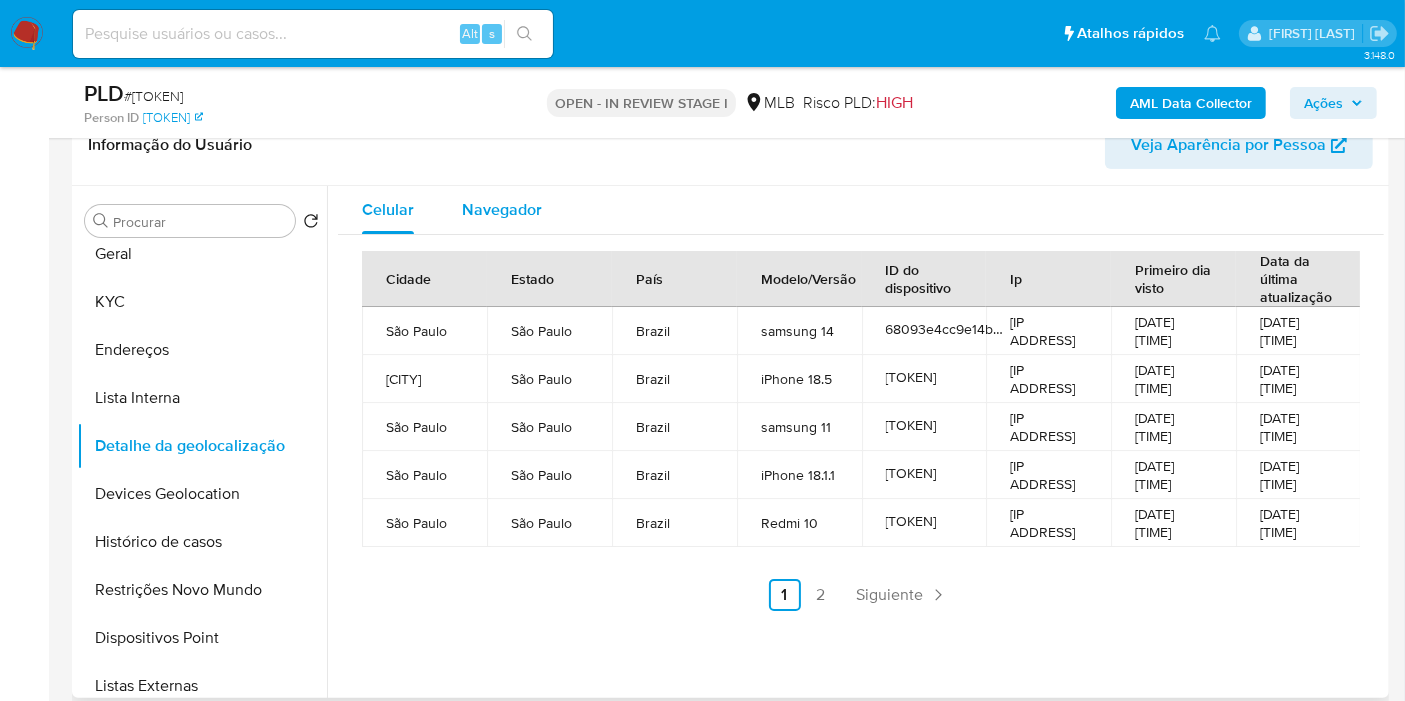 click on "Navegador" at bounding box center (502, 209) 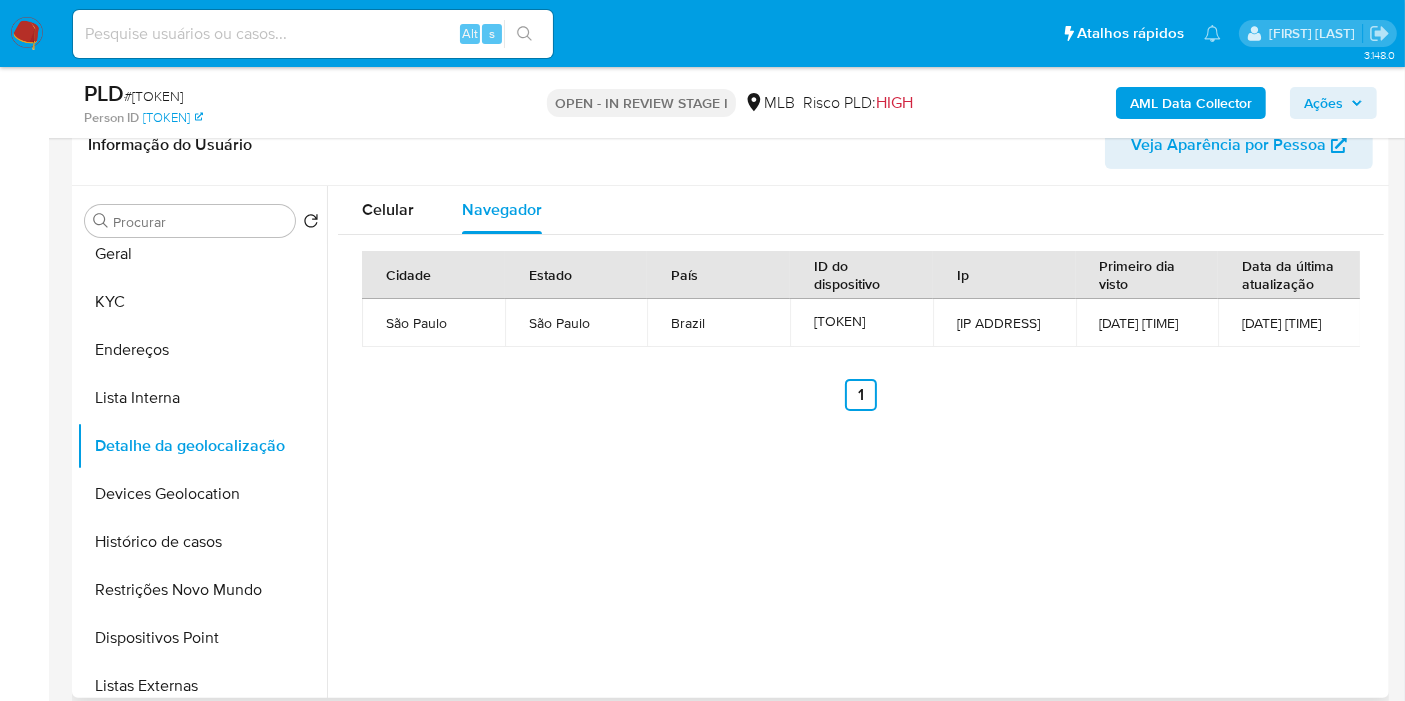 type 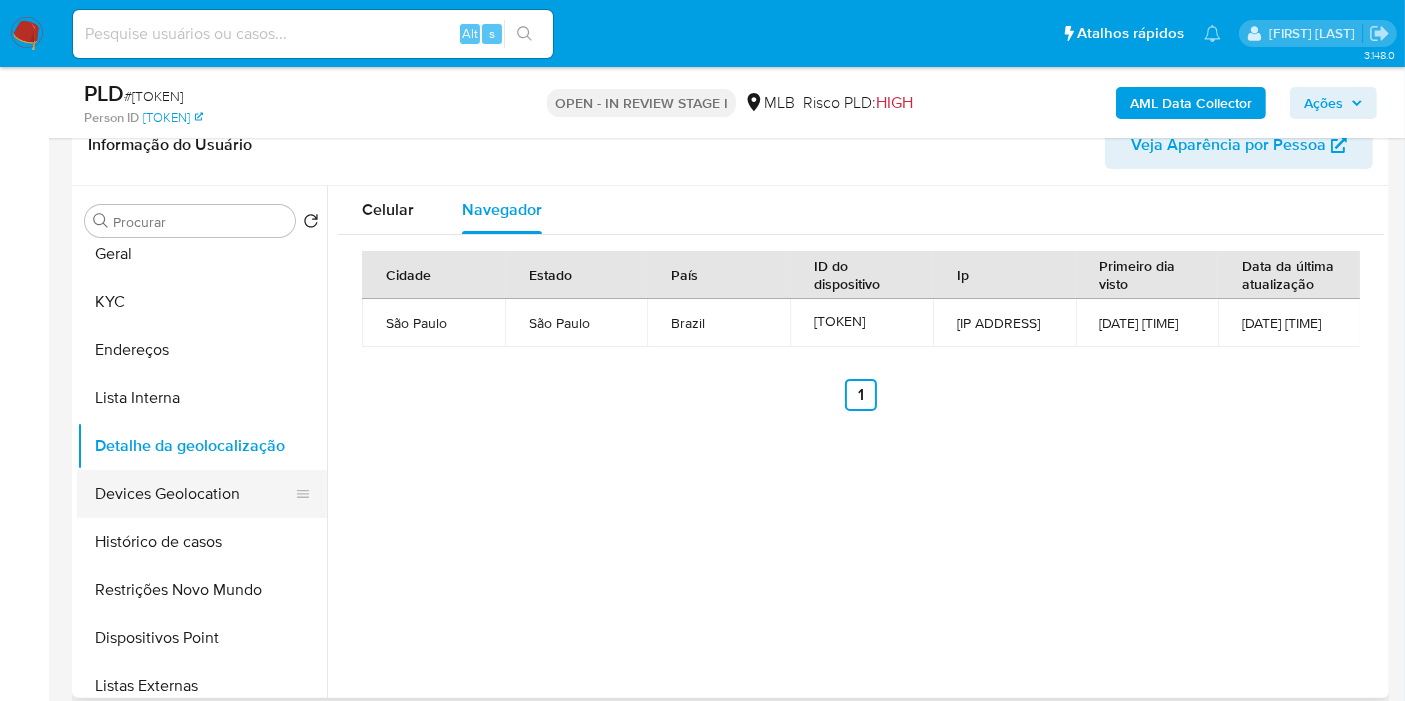 click on "Devices Geolocation" at bounding box center (194, 494) 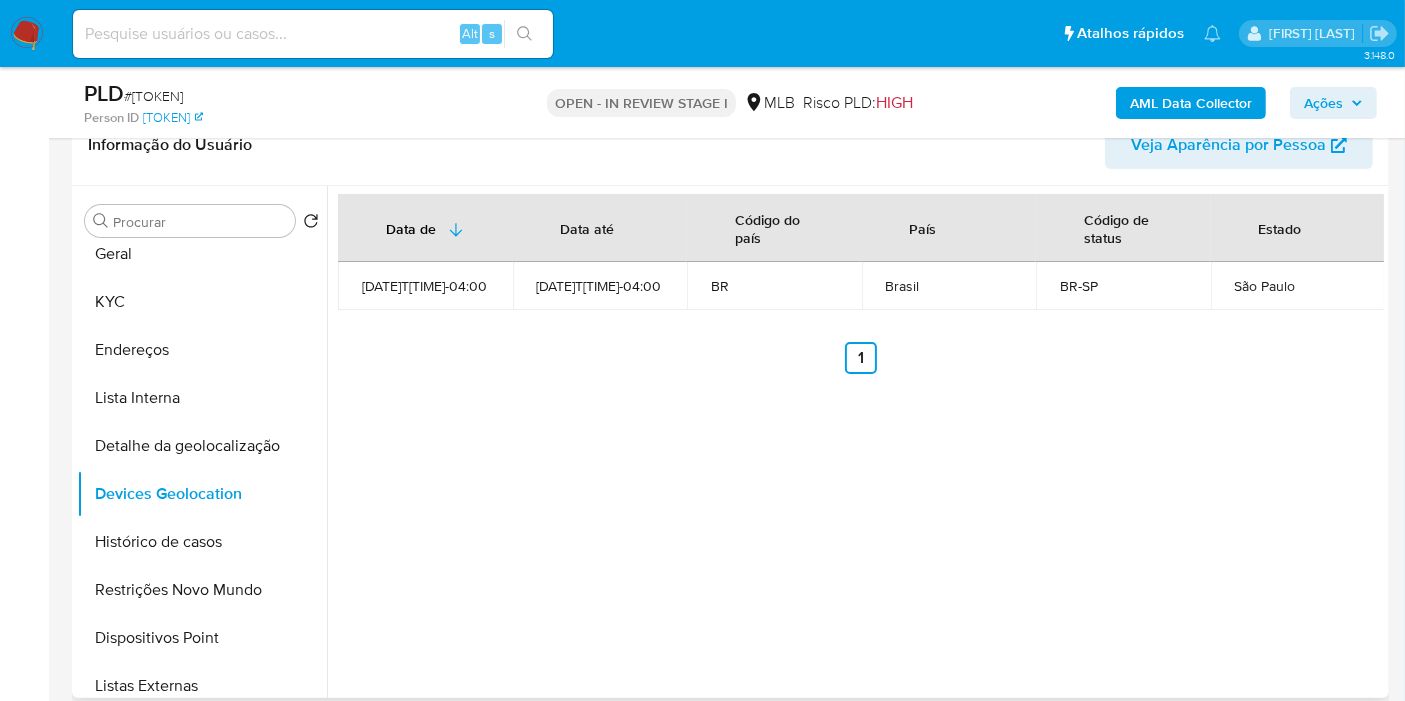 type 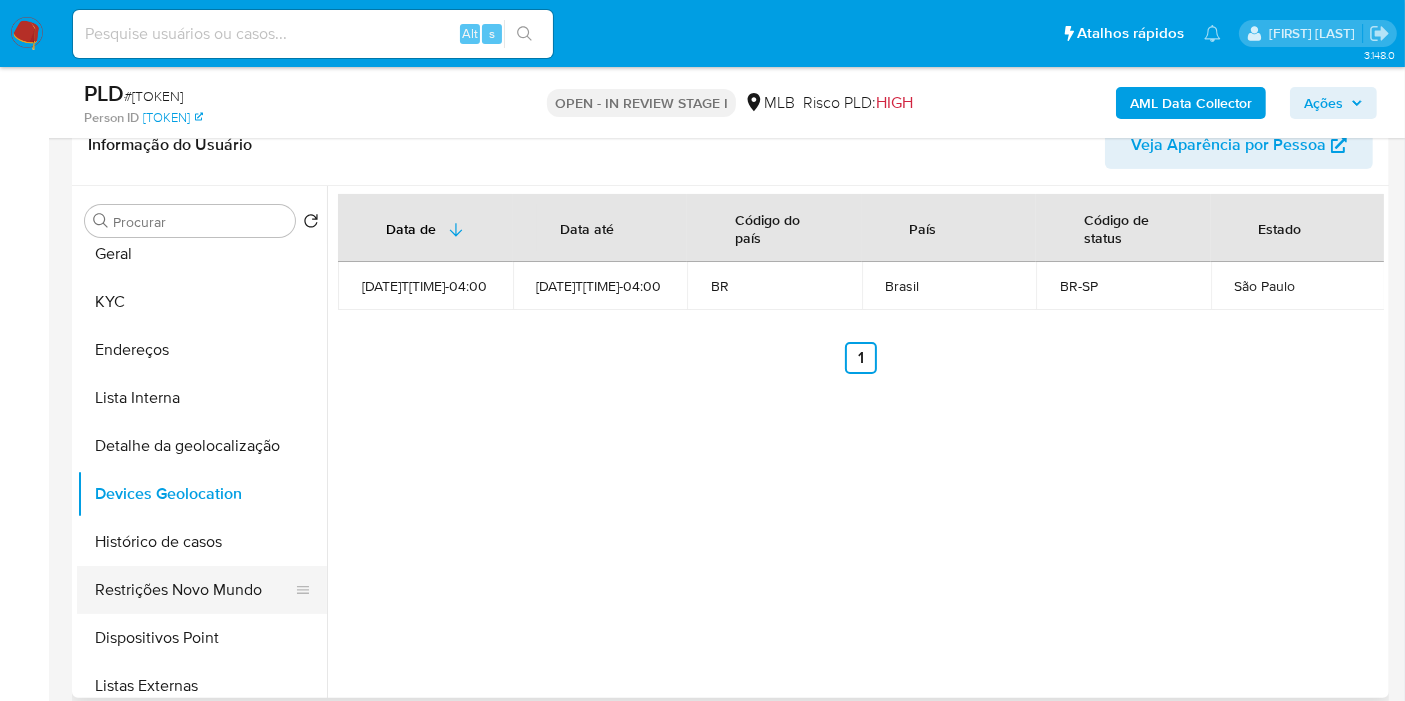 click on "Restrições Novo Mundo" at bounding box center [194, 590] 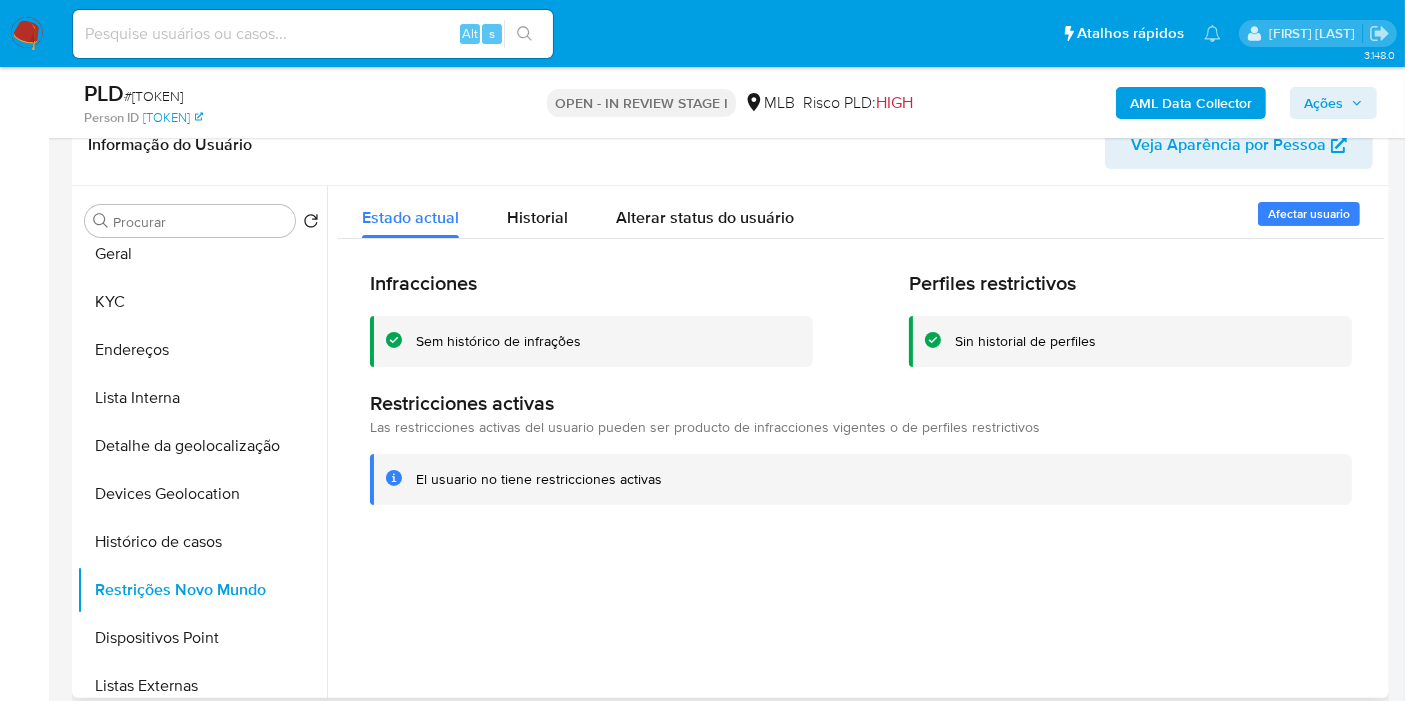 type 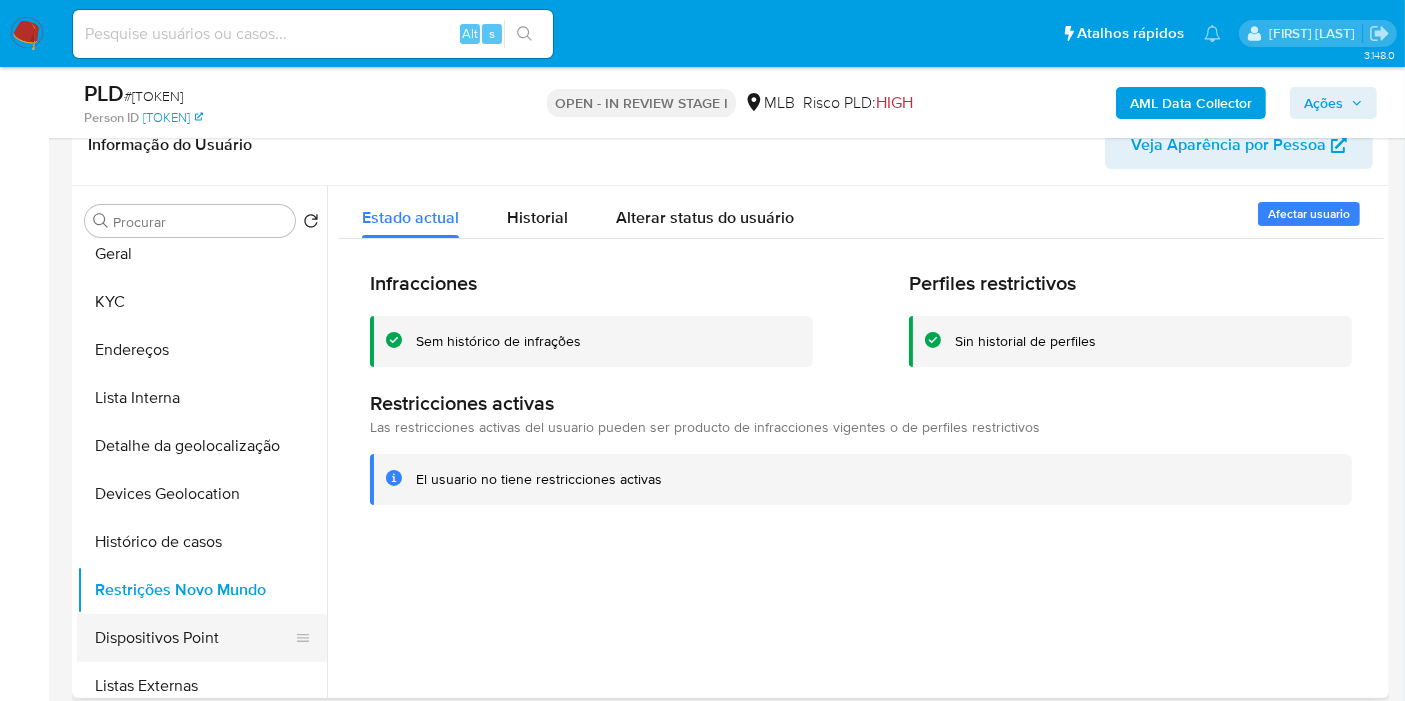 click on "Dispositivos Point" at bounding box center [194, 638] 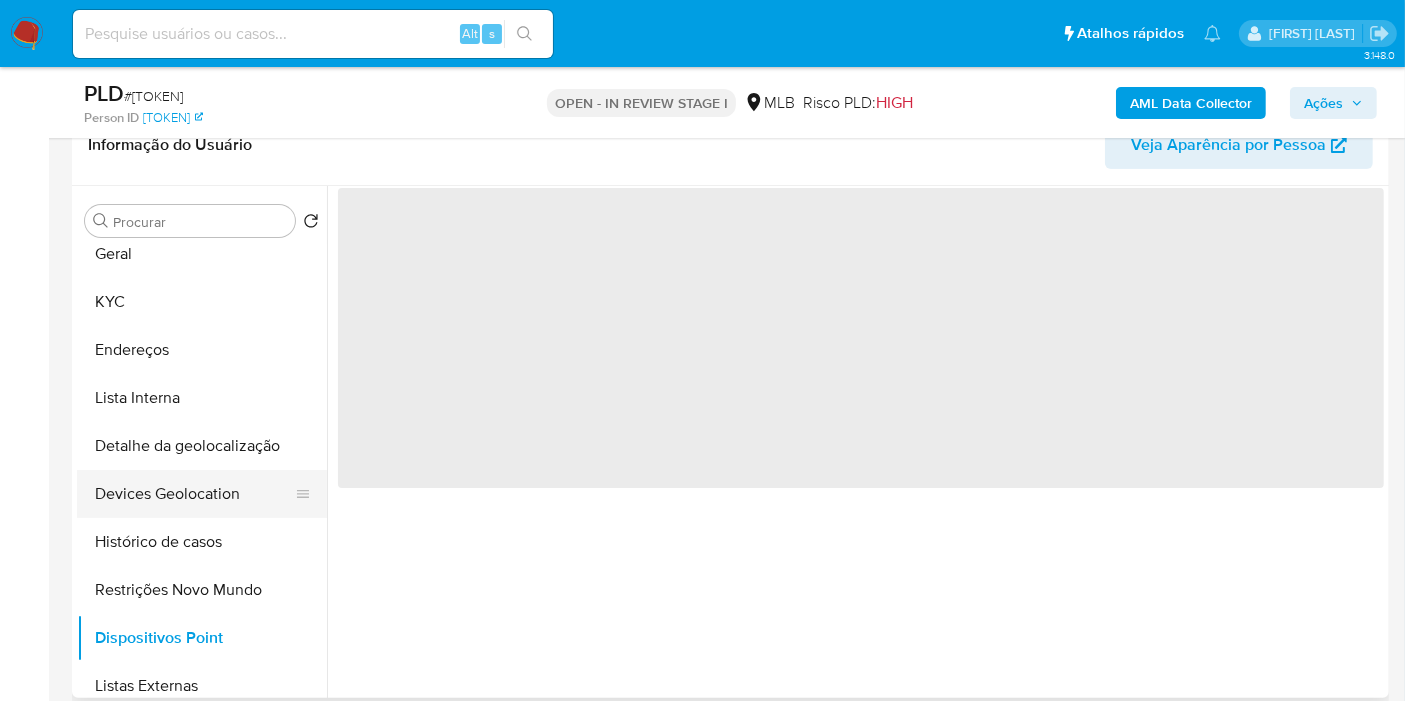 scroll, scrollTop: 222, scrollLeft: 0, axis: vertical 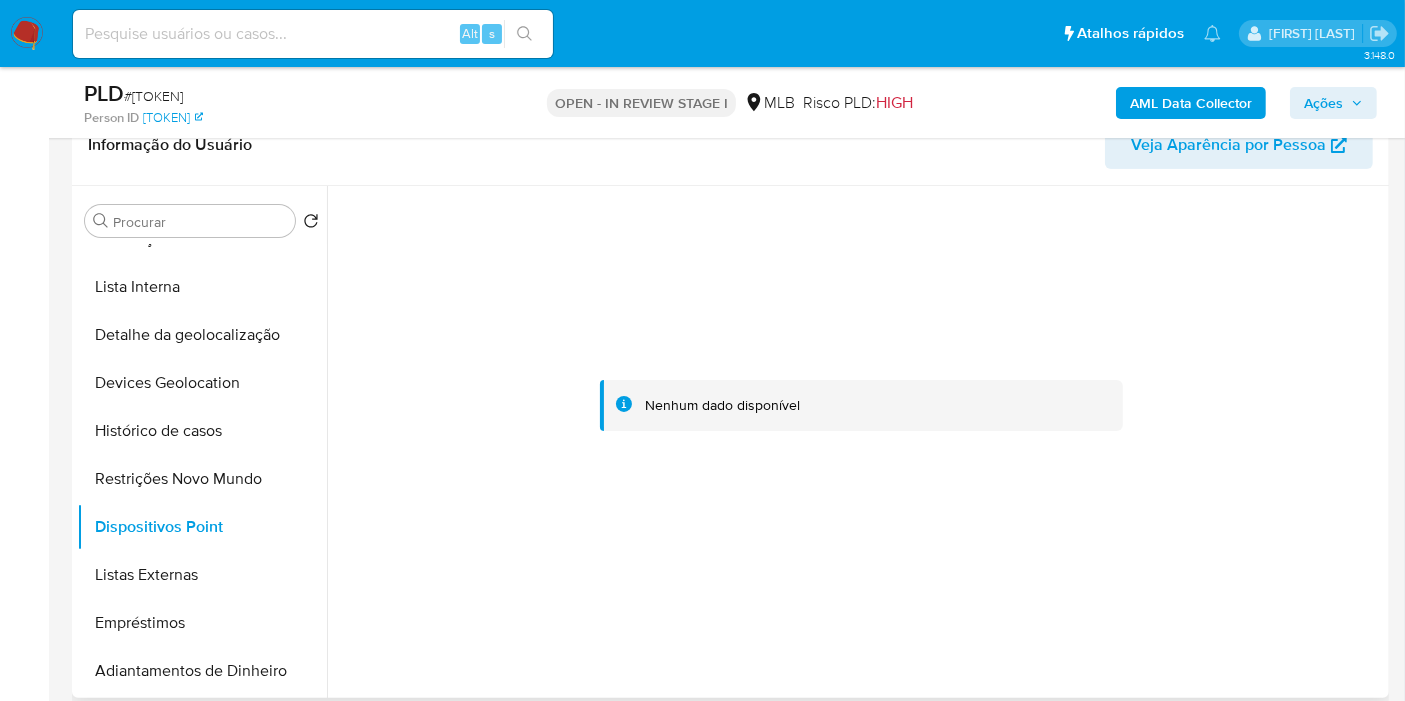 type 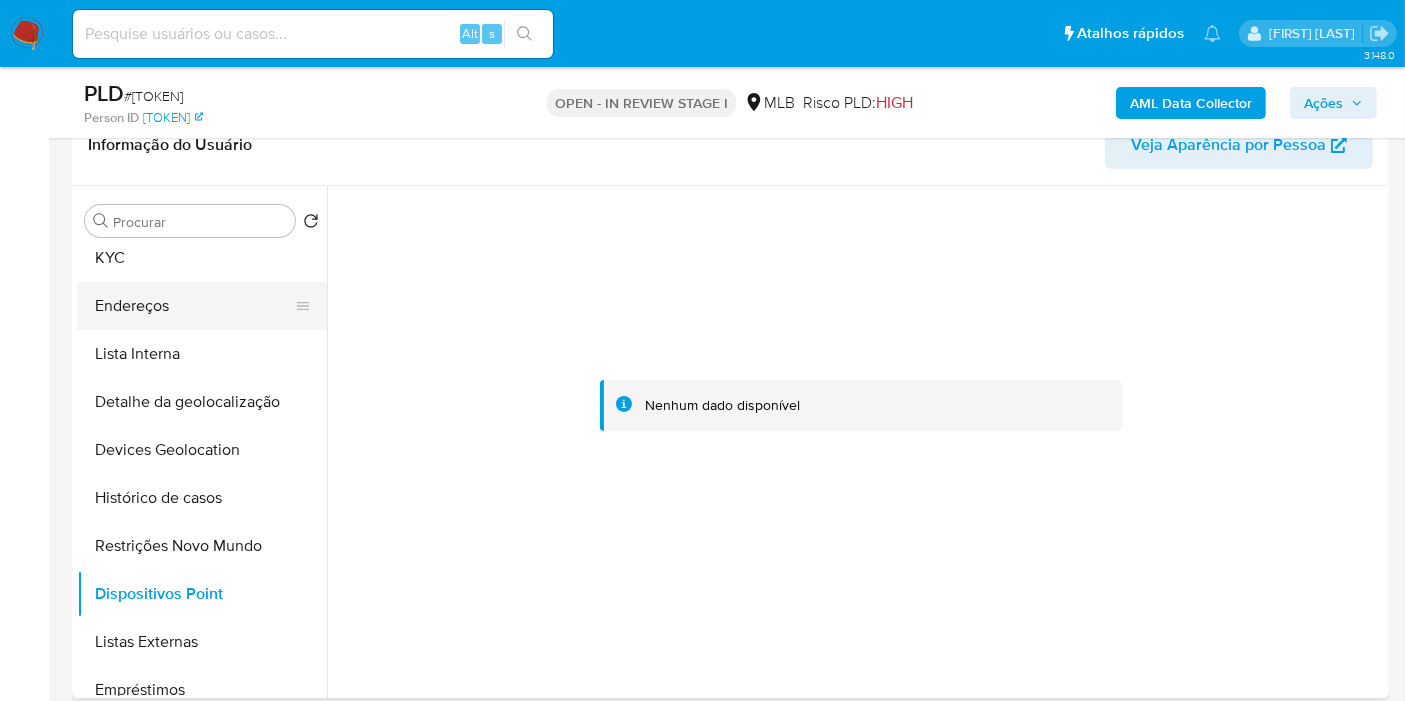 scroll, scrollTop: 111, scrollLeft: 0, axis: vertical 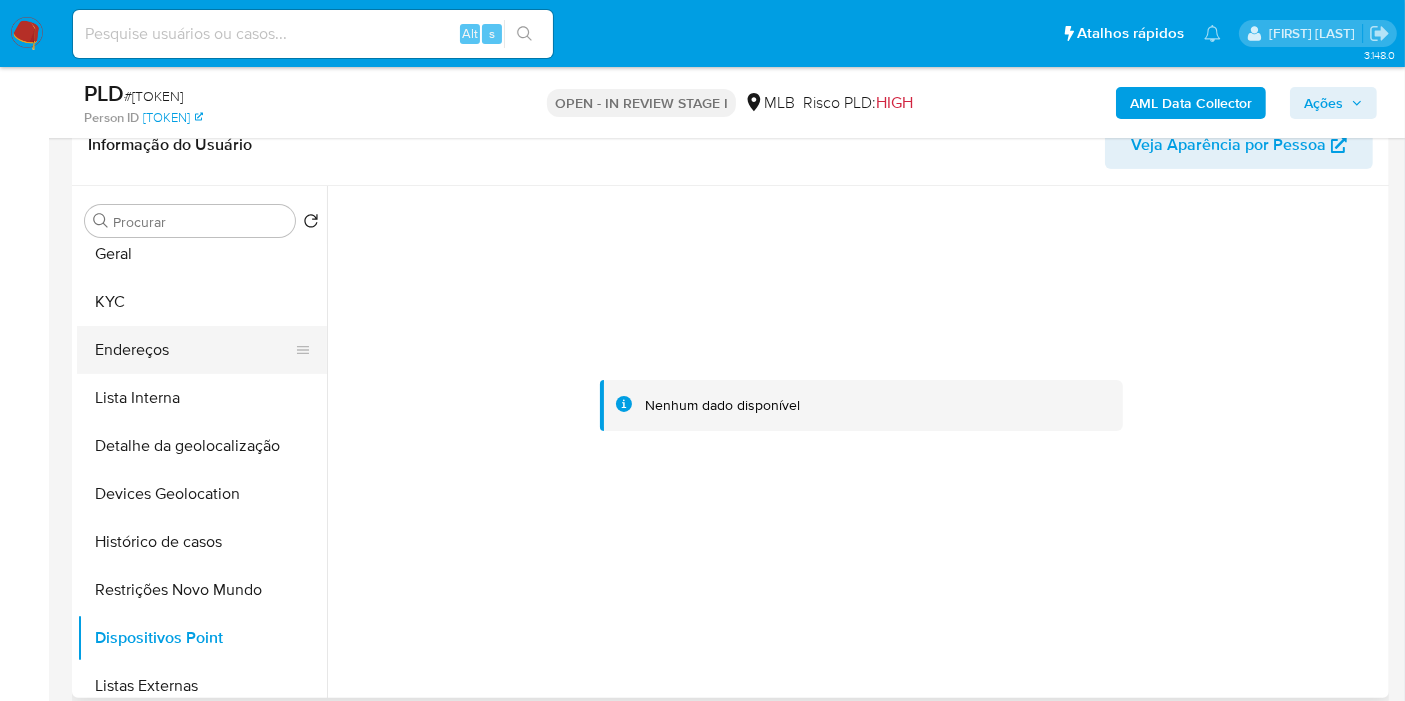 click on "Endereços" at bounding box center [194, 350] 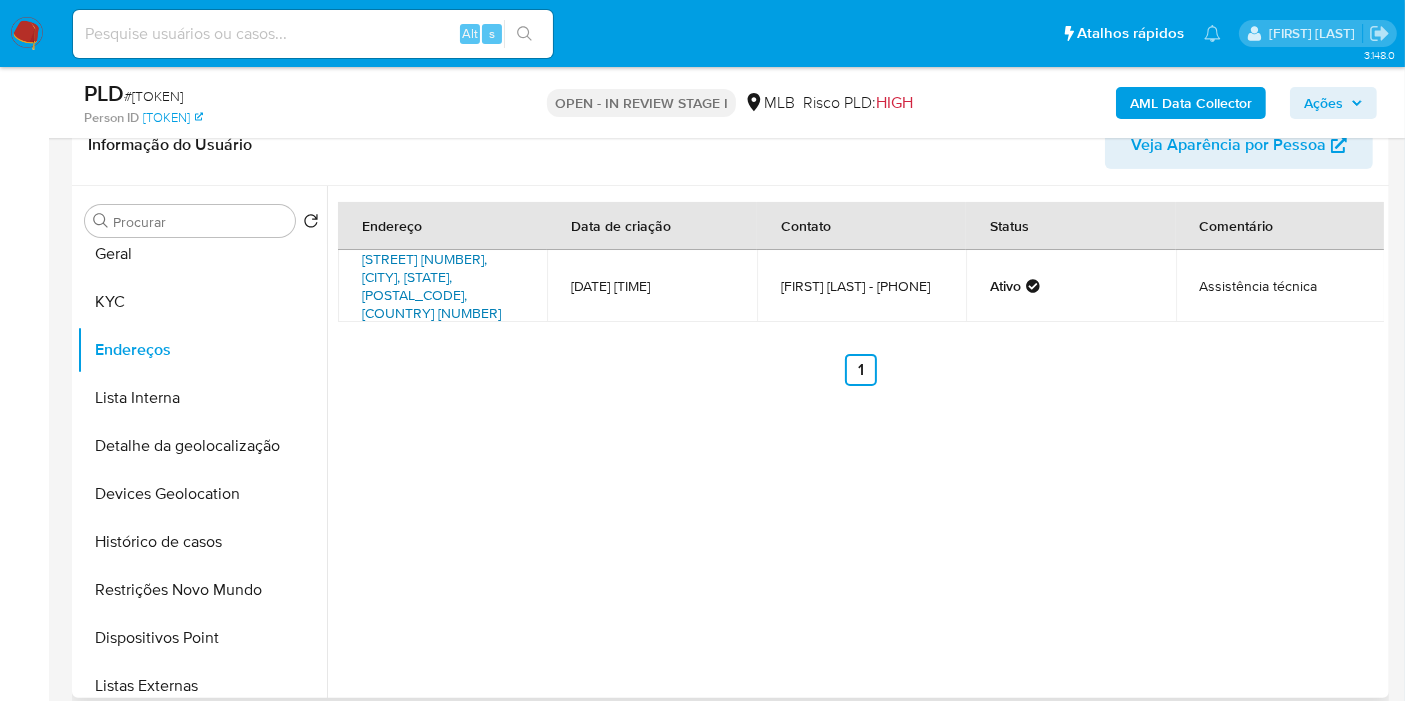 click on "[STREET] [NUMBER], [CITY], [STATE], [POSTAL_CODE], [COUNTRY] [NUMBER]" at bounding box center (431, 286) 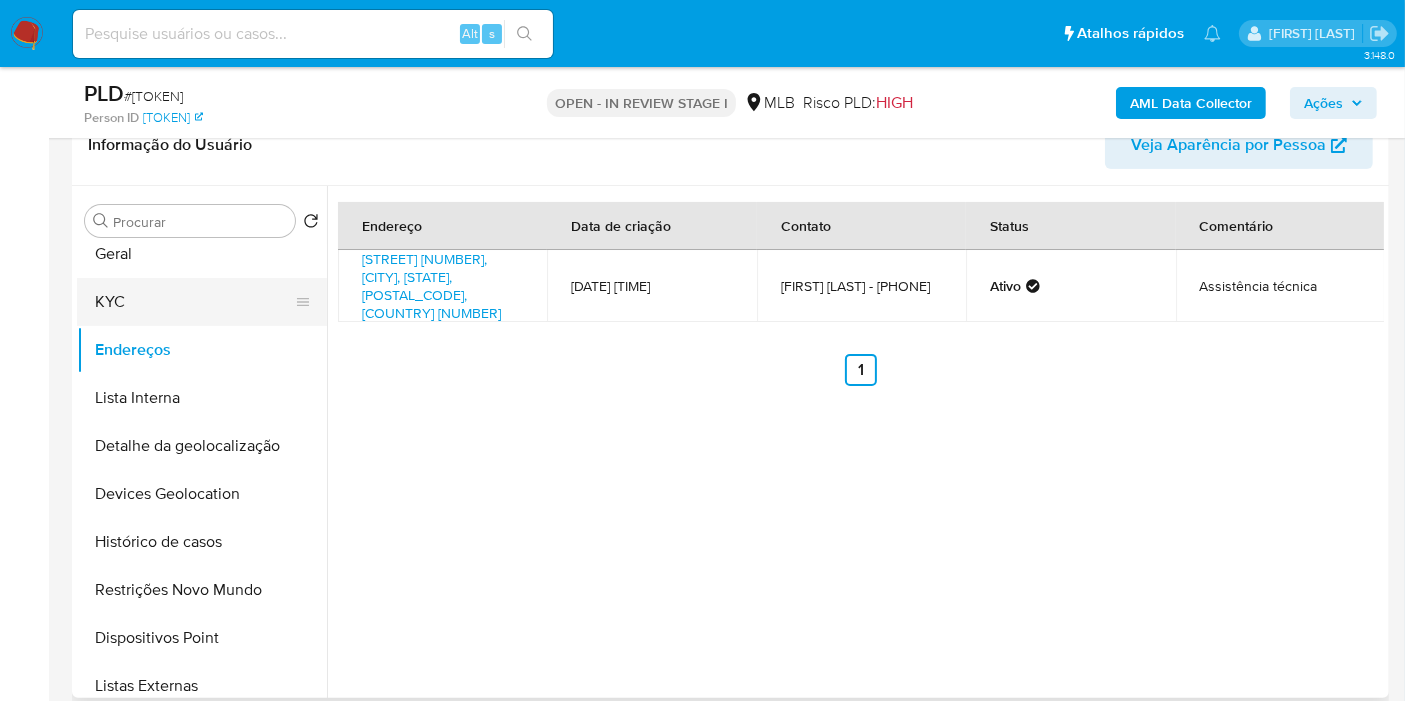 click on "KYC" at bounding box center (194, 302) 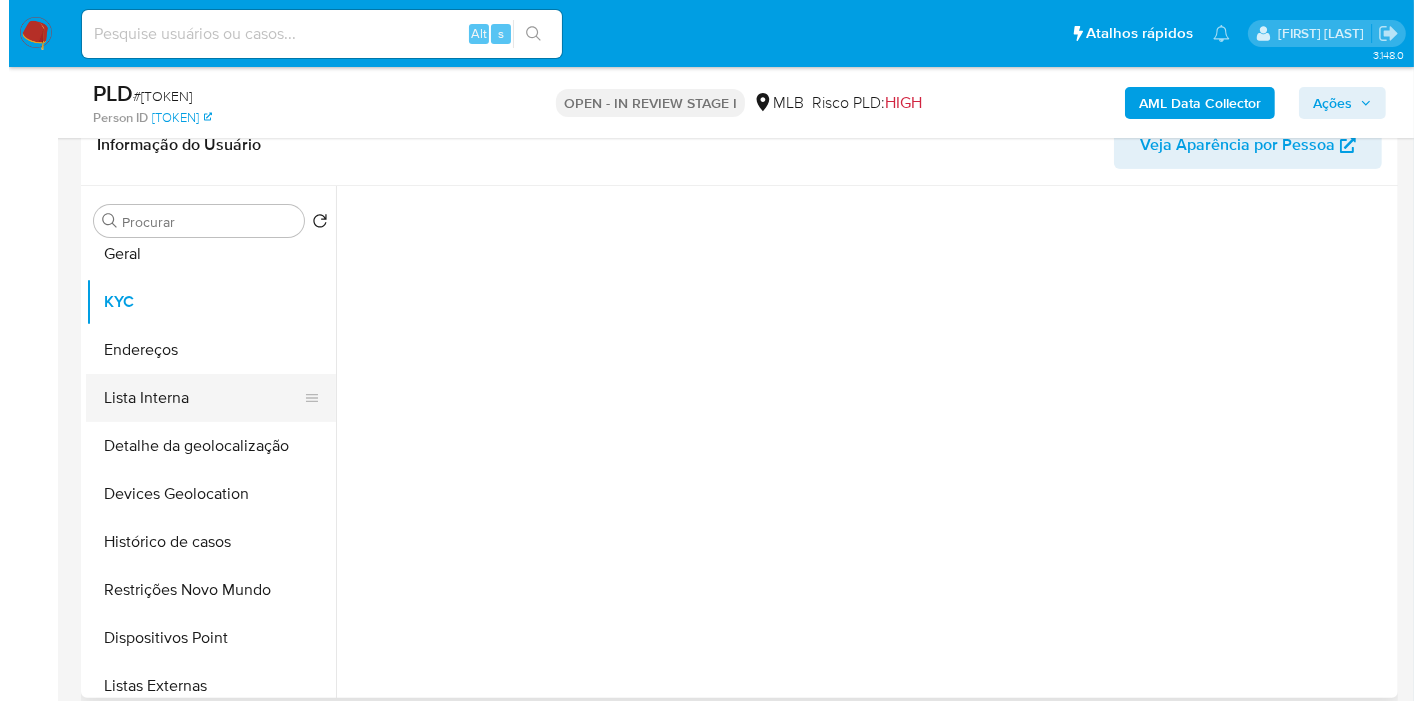 scroll, scrollTop: 0, scrollLeft: 0, axis: both 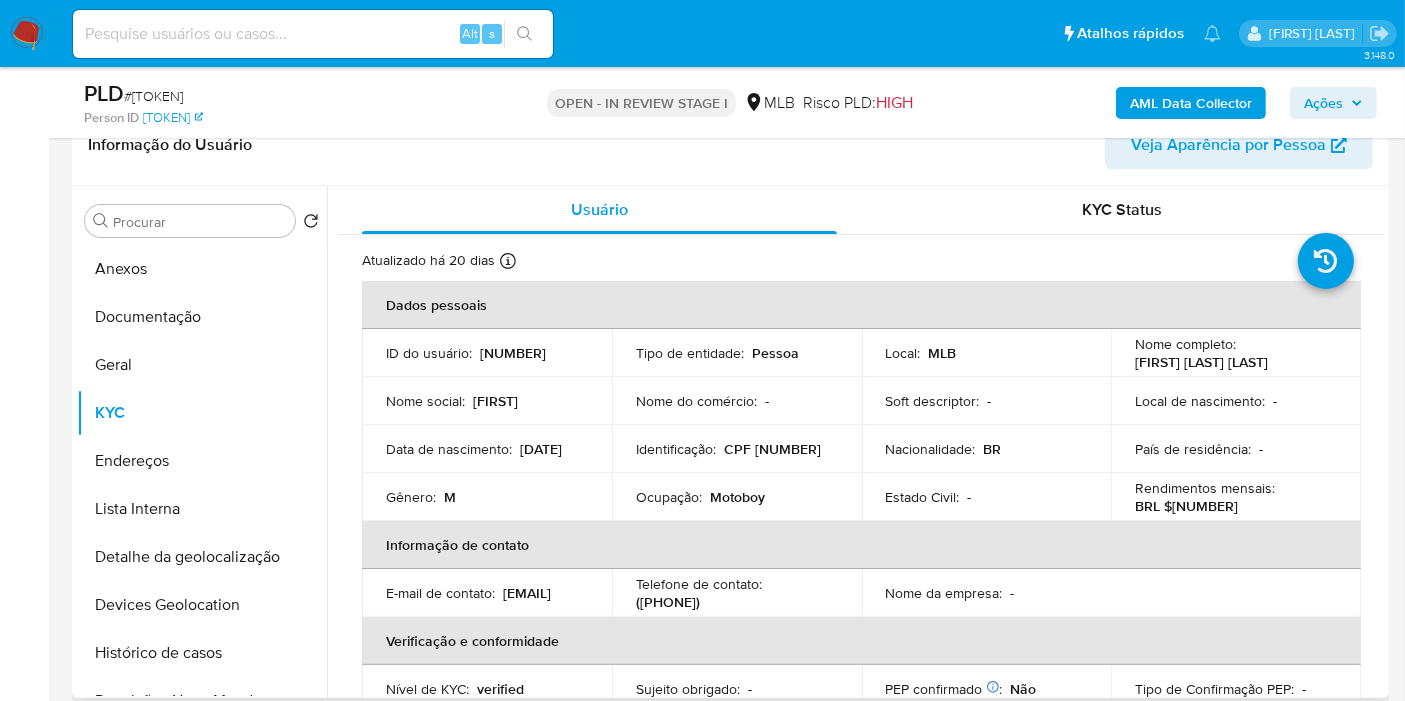 click on "CPF [NUMBER]" at bounding box center (772, 449) 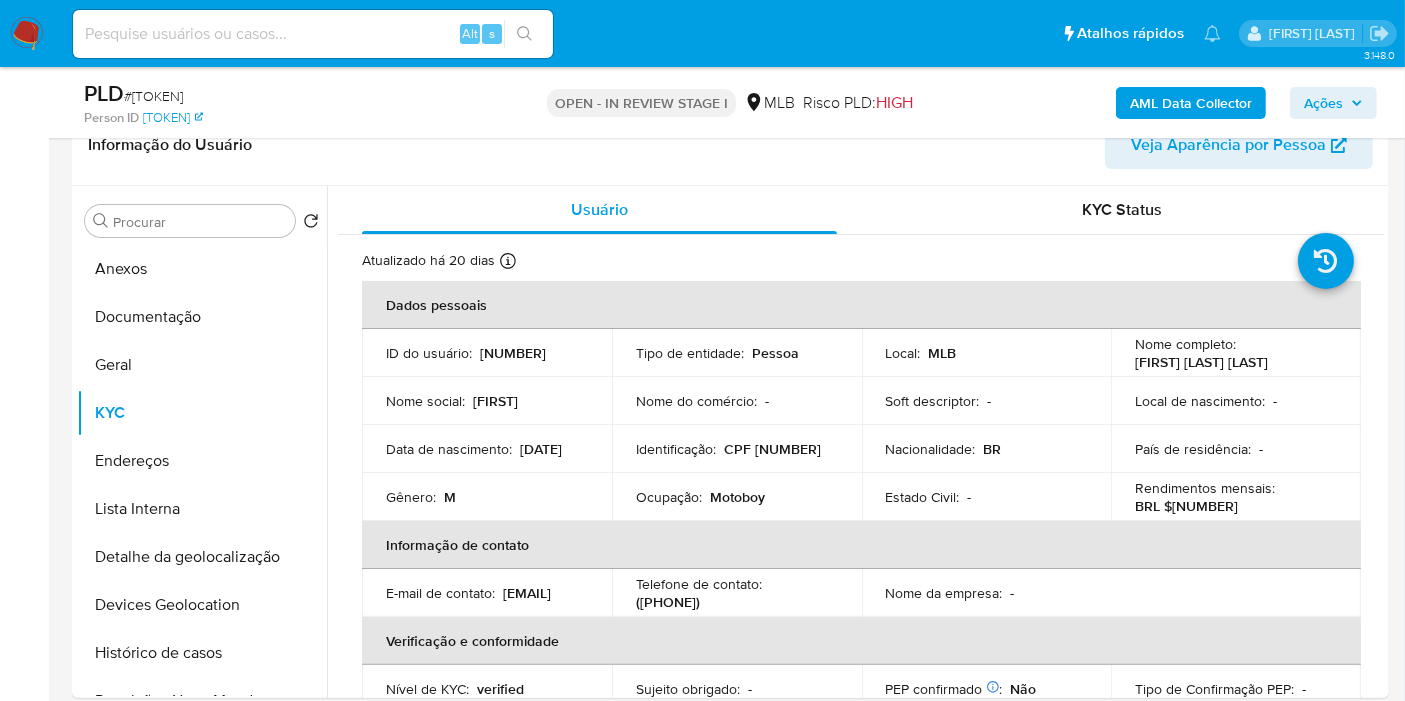 copy on "[NUMBER]" 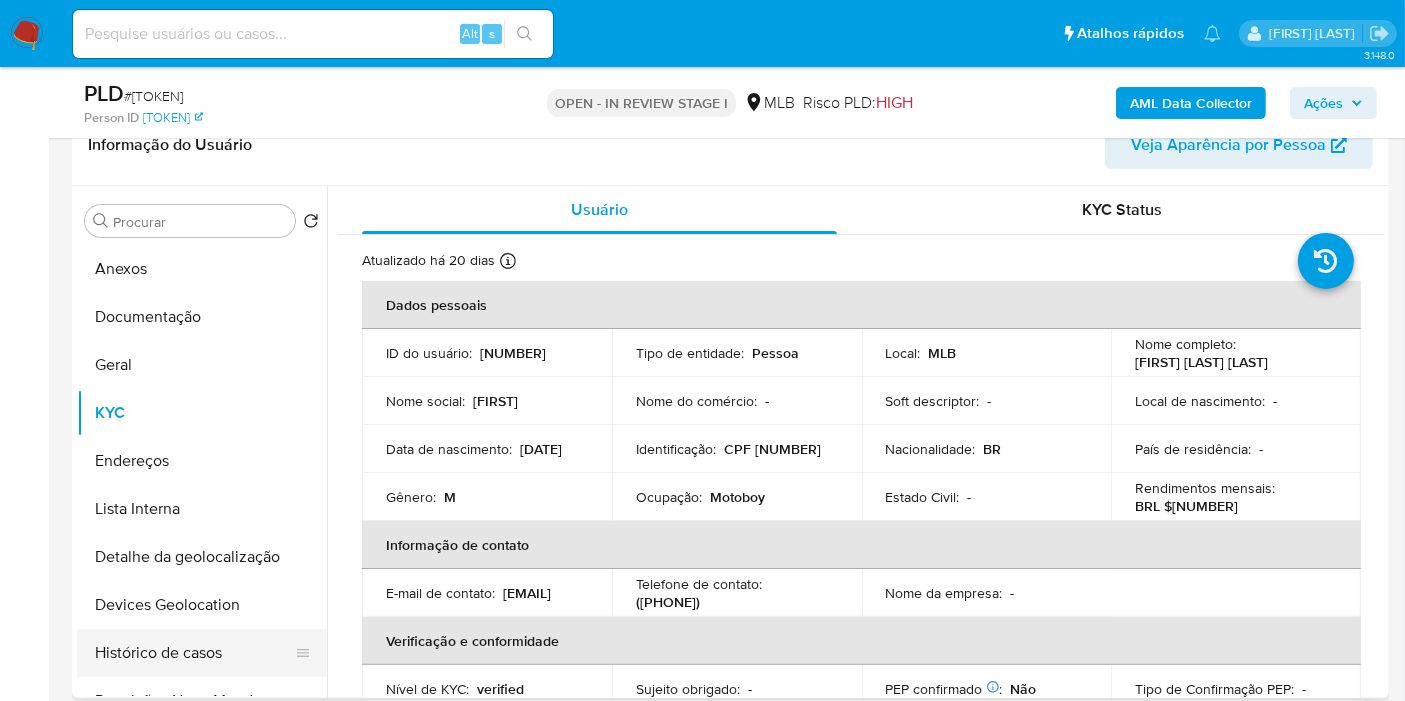 click on "Histórico de casos" at bounding box center (194, 653) 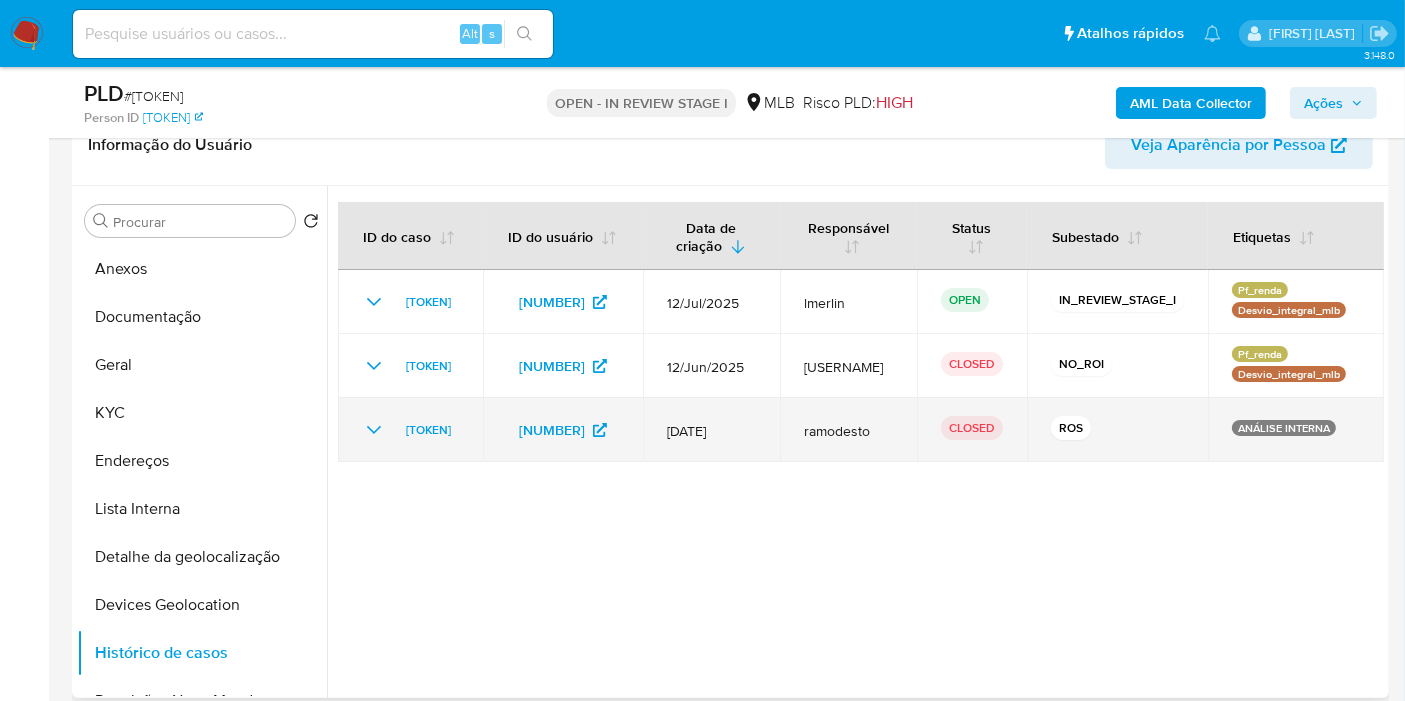 click 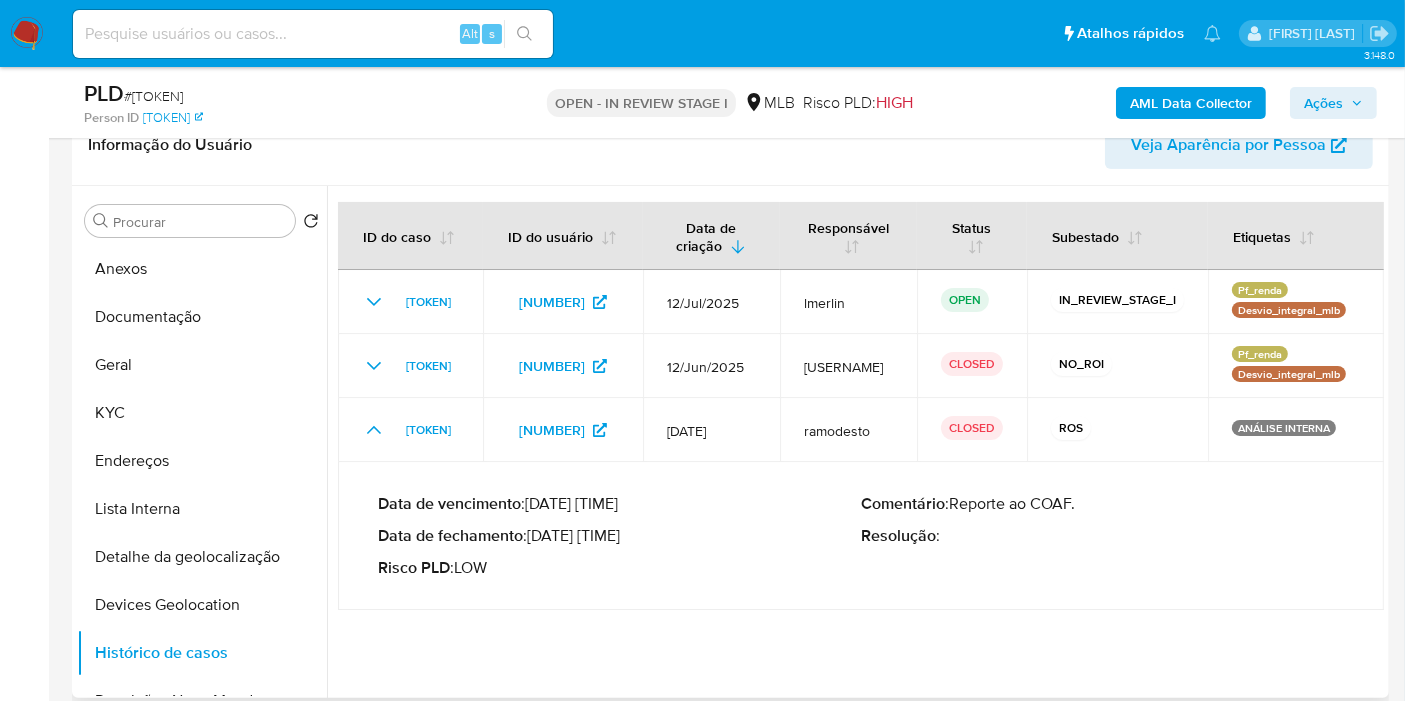 drag, startPoint x: 614, startPoint y: 535, endPoint x: 537, endPoint y: 535, distance: 77 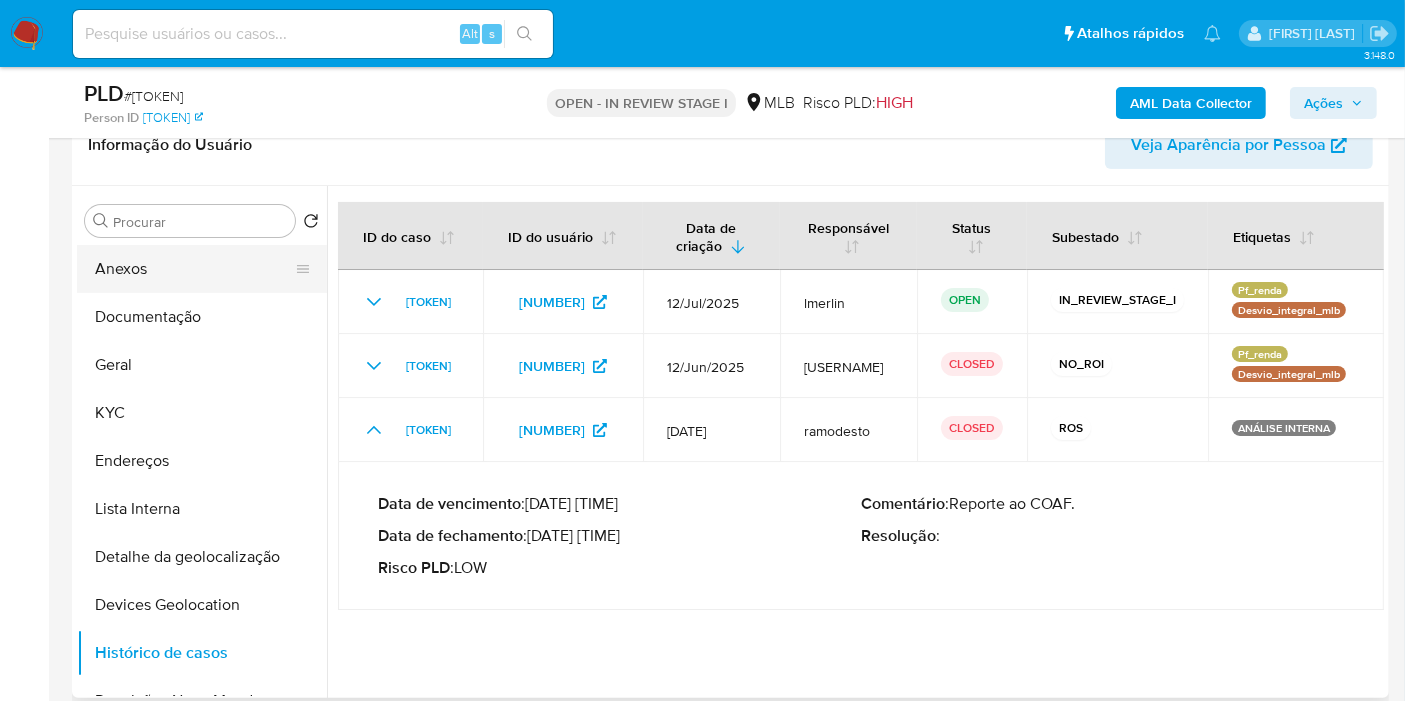 click on "Anexos" at bounding box center (194, 269) 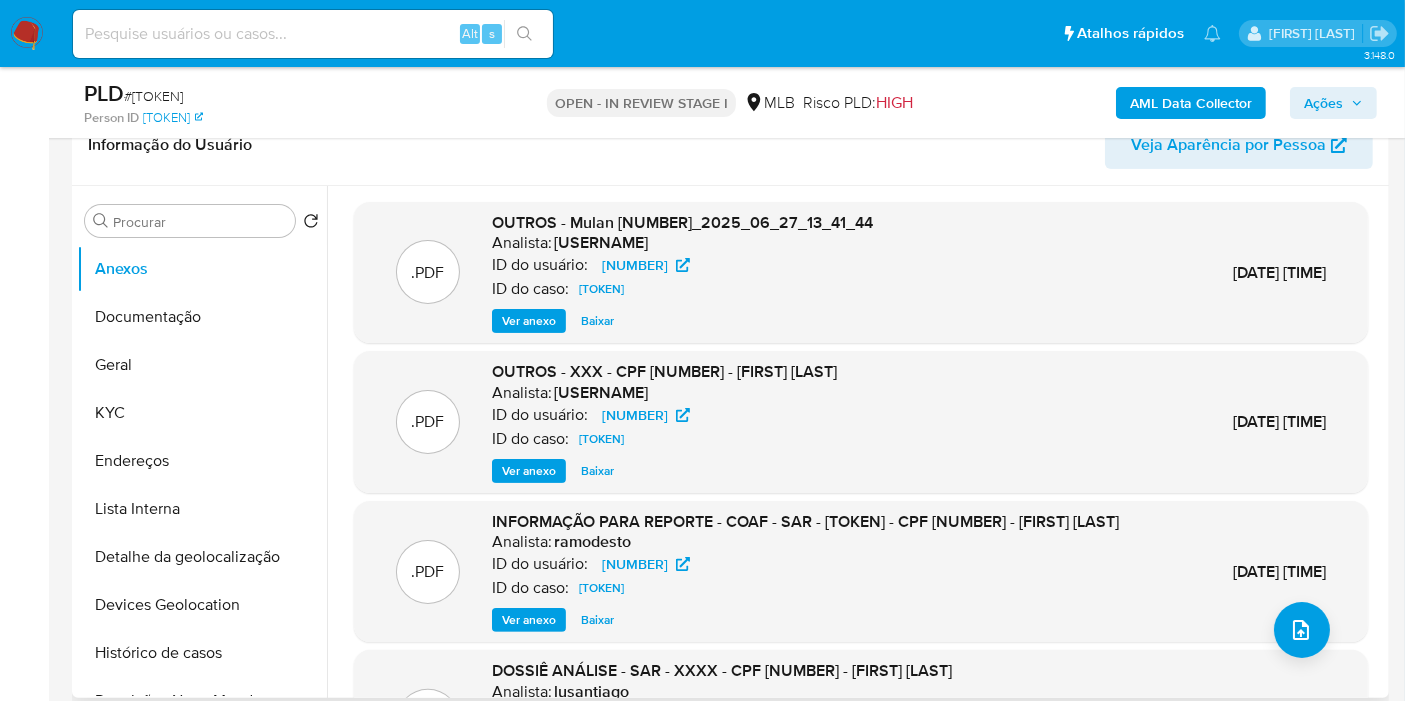 click on "Ver anexo" at bounding box center (529, 620) 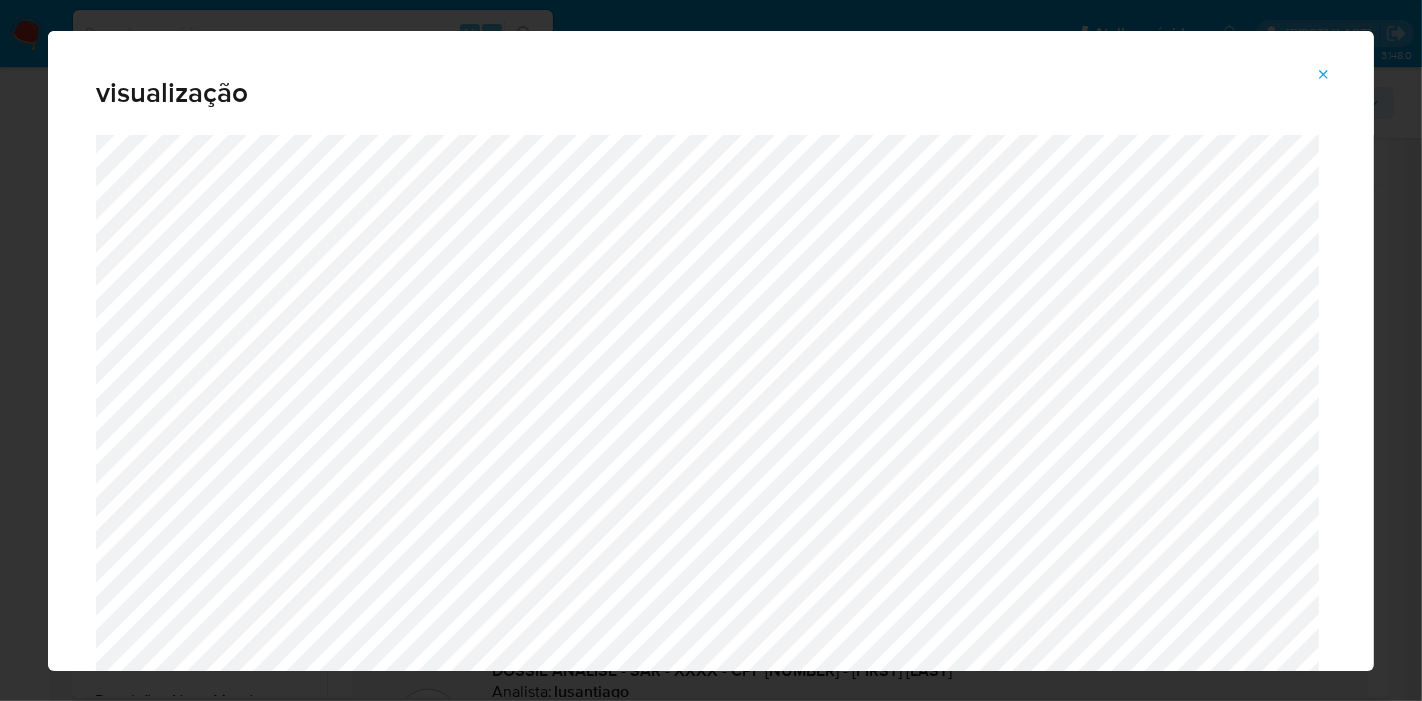 click at bounding box center (1324, 75) 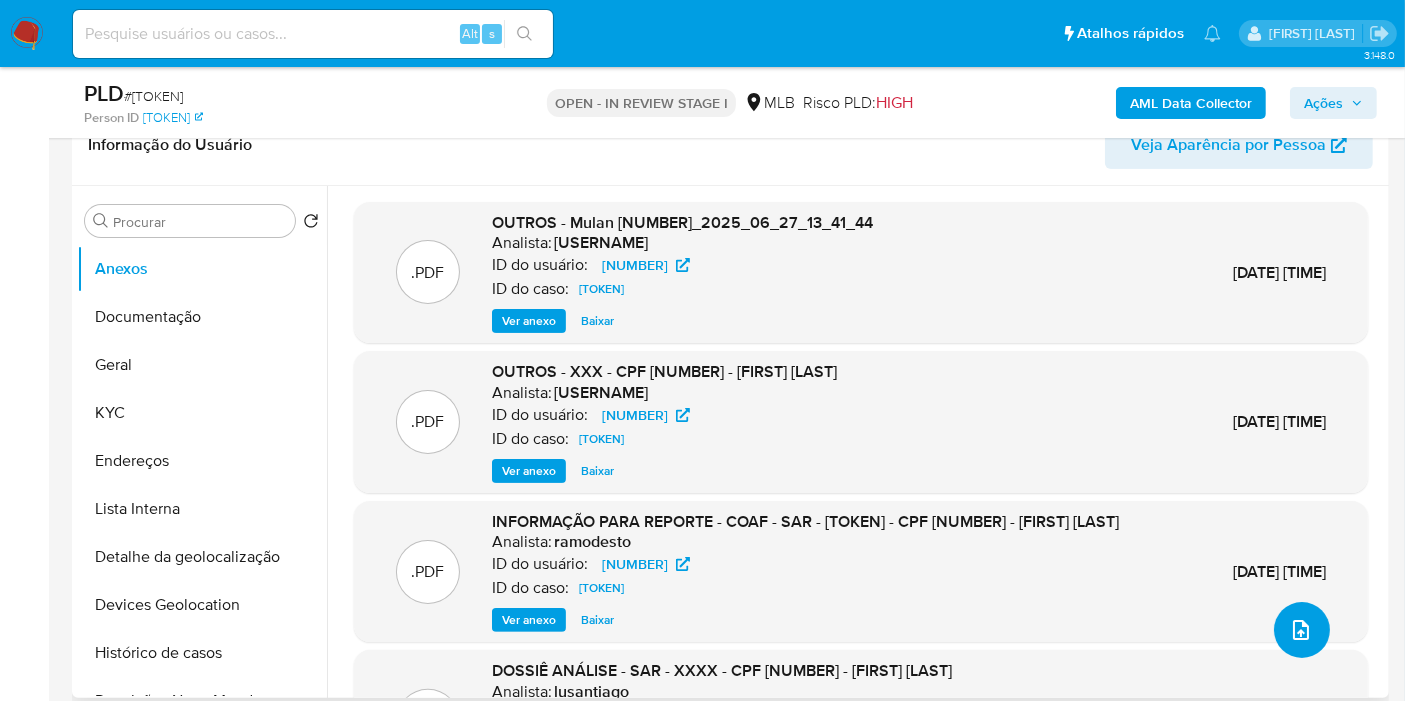 click at bounding box center [1301, 630] 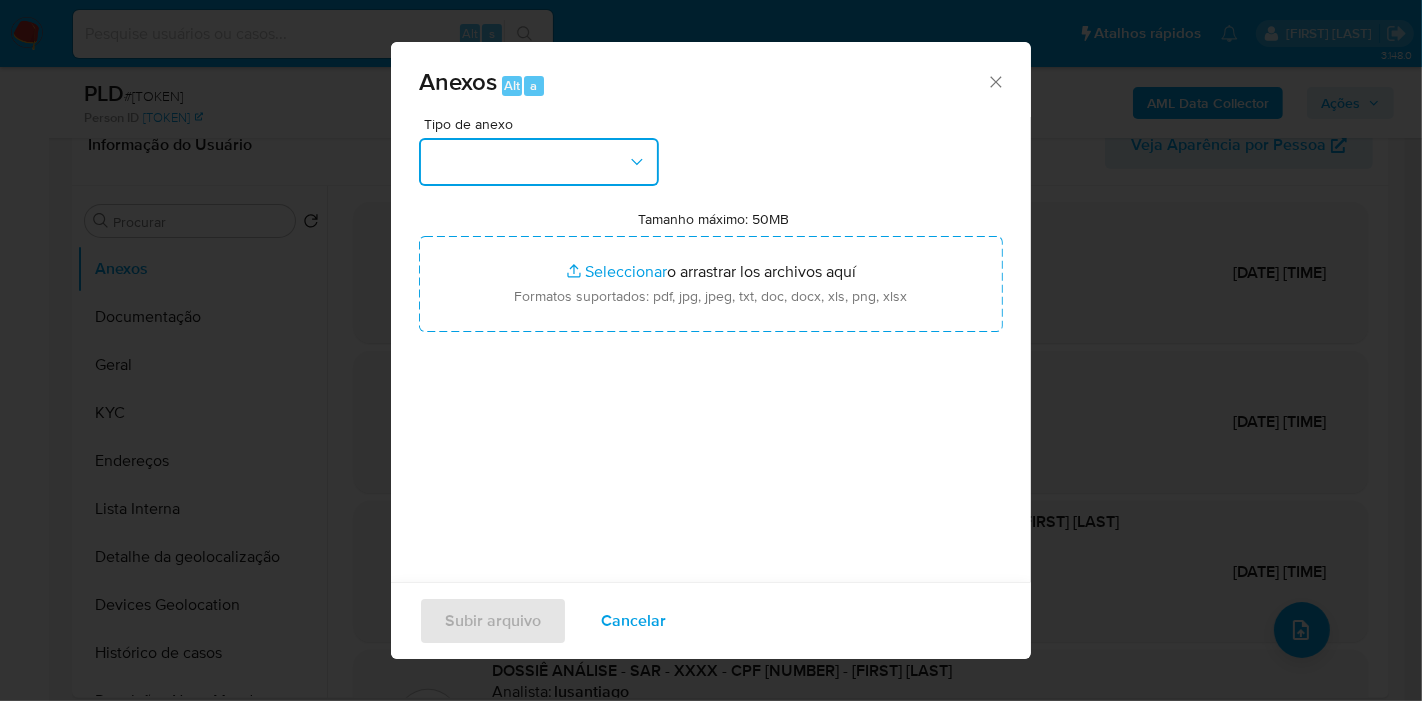 click at bounding box center (539, 162) 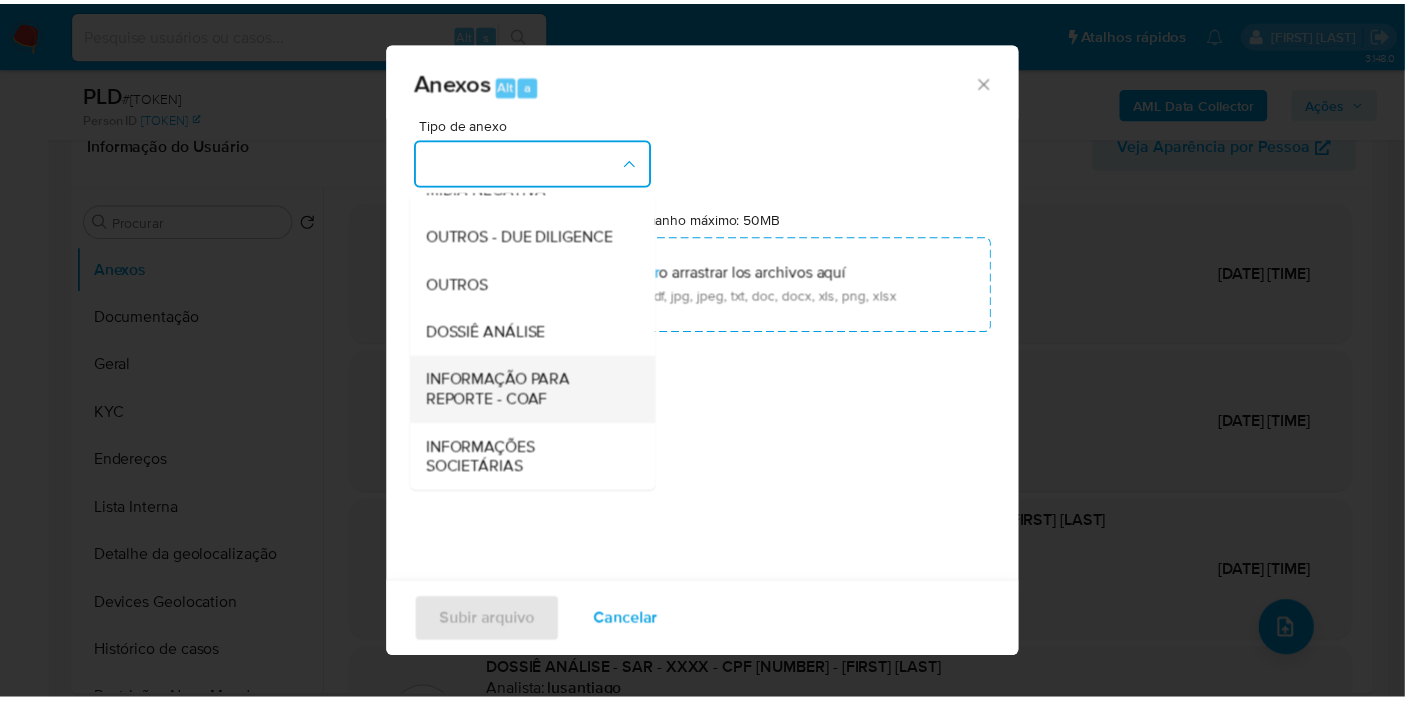 scroll, scrollTop: 307, scrollLeft: 0, axis: vertical 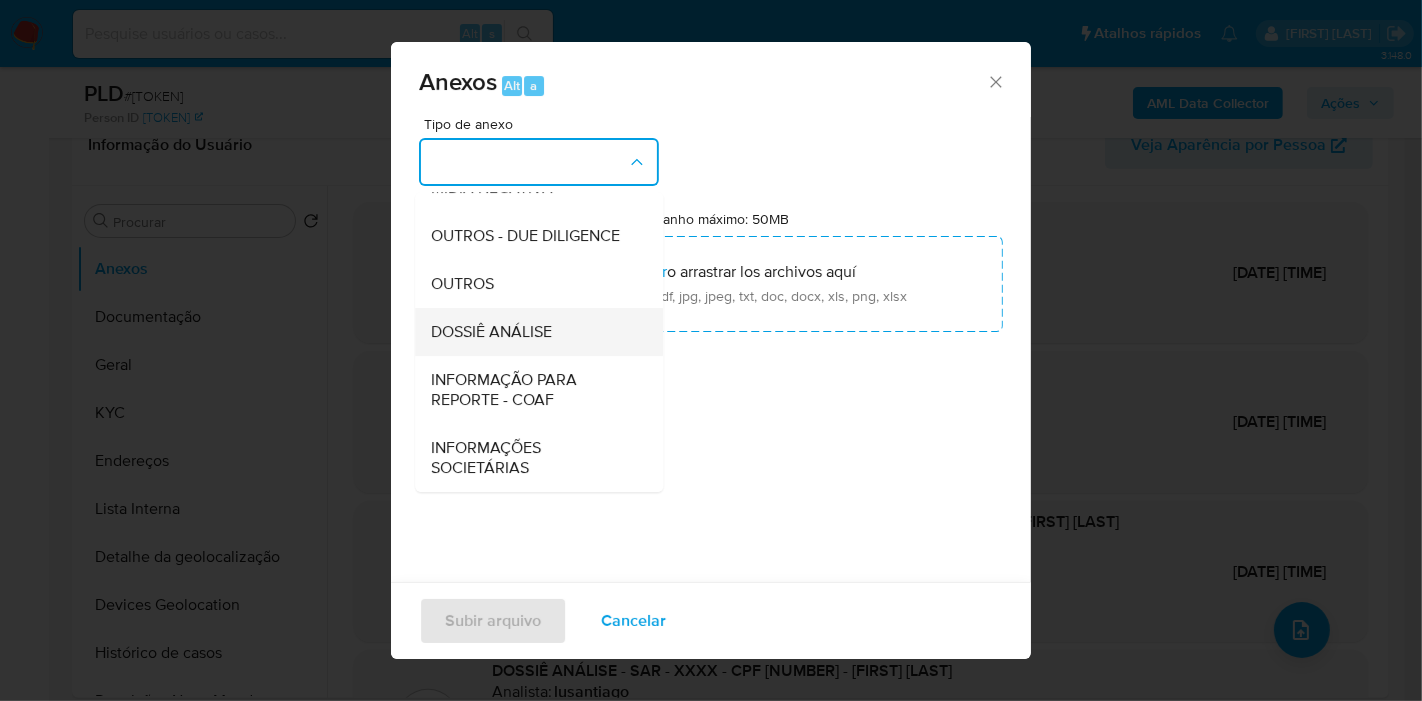 click on "DOSSIÊ ANÁLISE" at bounding box center [533, 332] 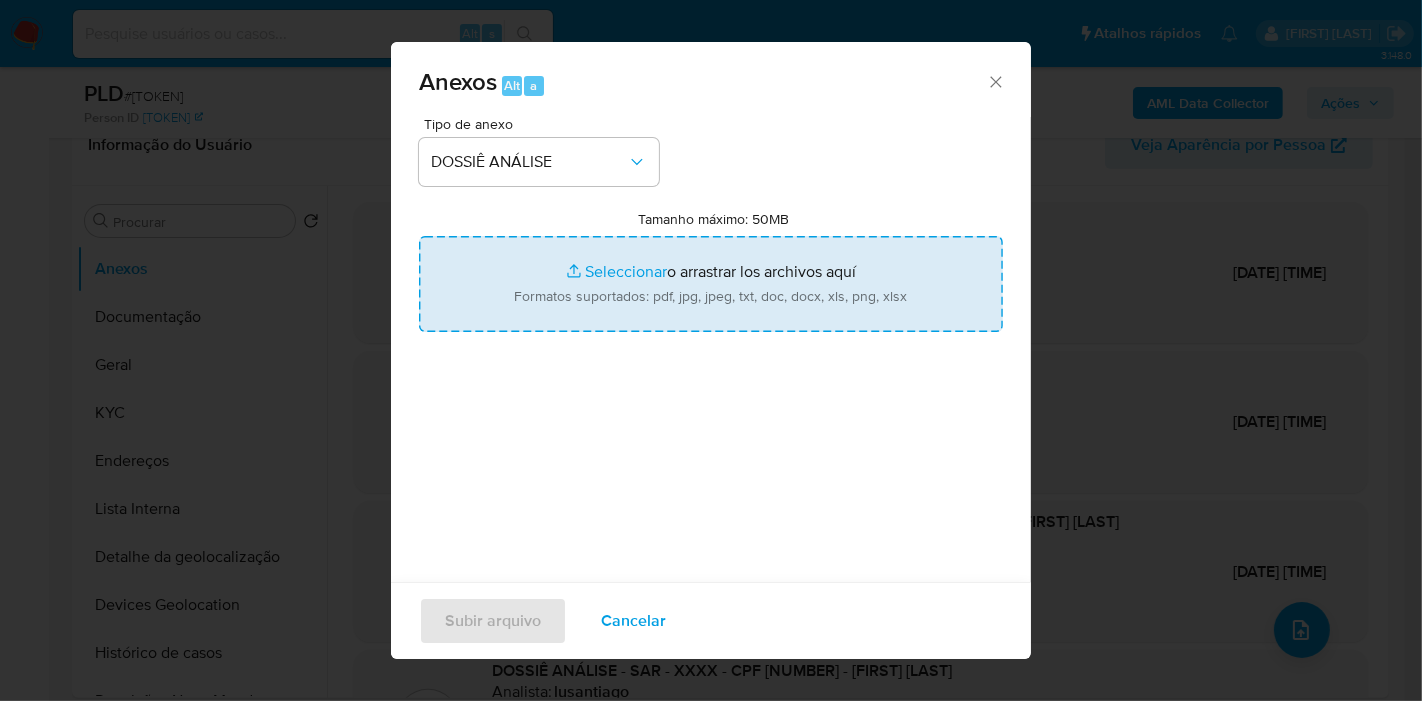click on "Tamanho máximo: 50MB Seleccionar archivos" at bounding box center [711, 284] 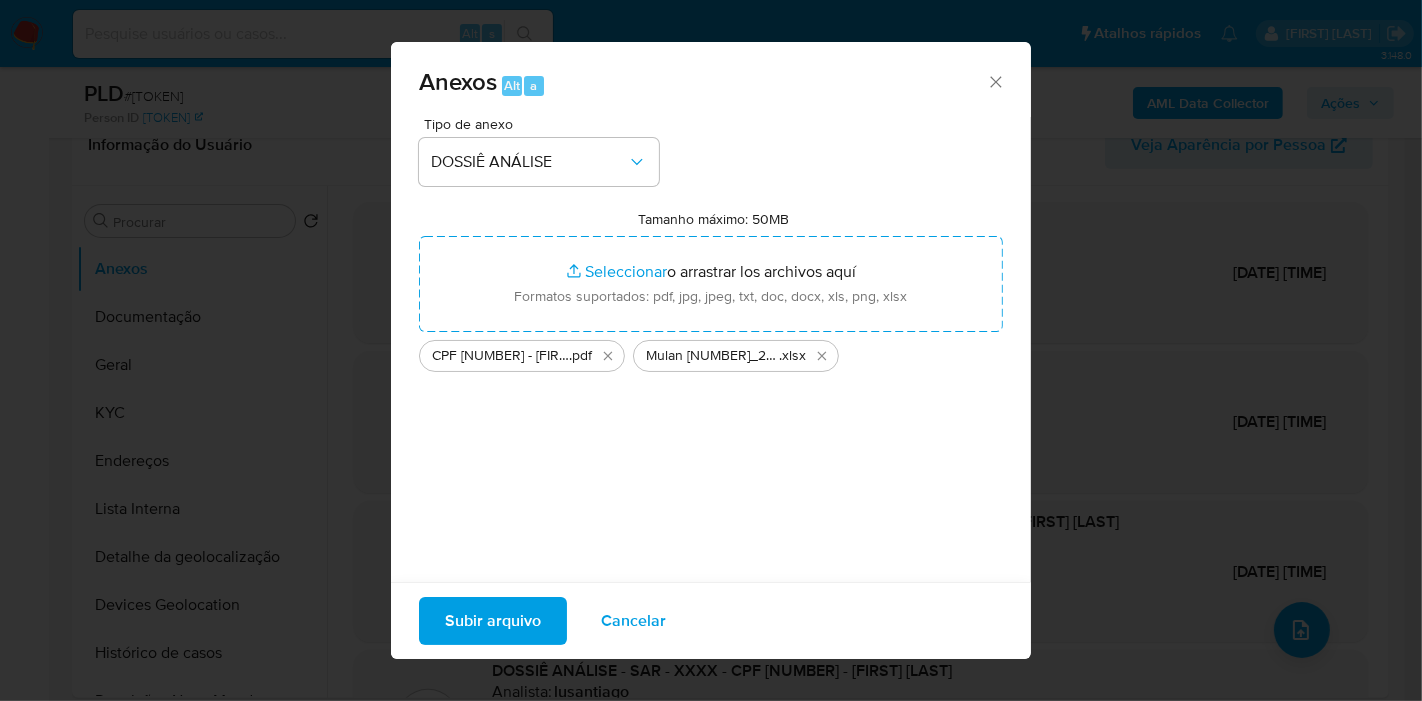 click on "Subir arquivo" at bounding box center [493, 621] 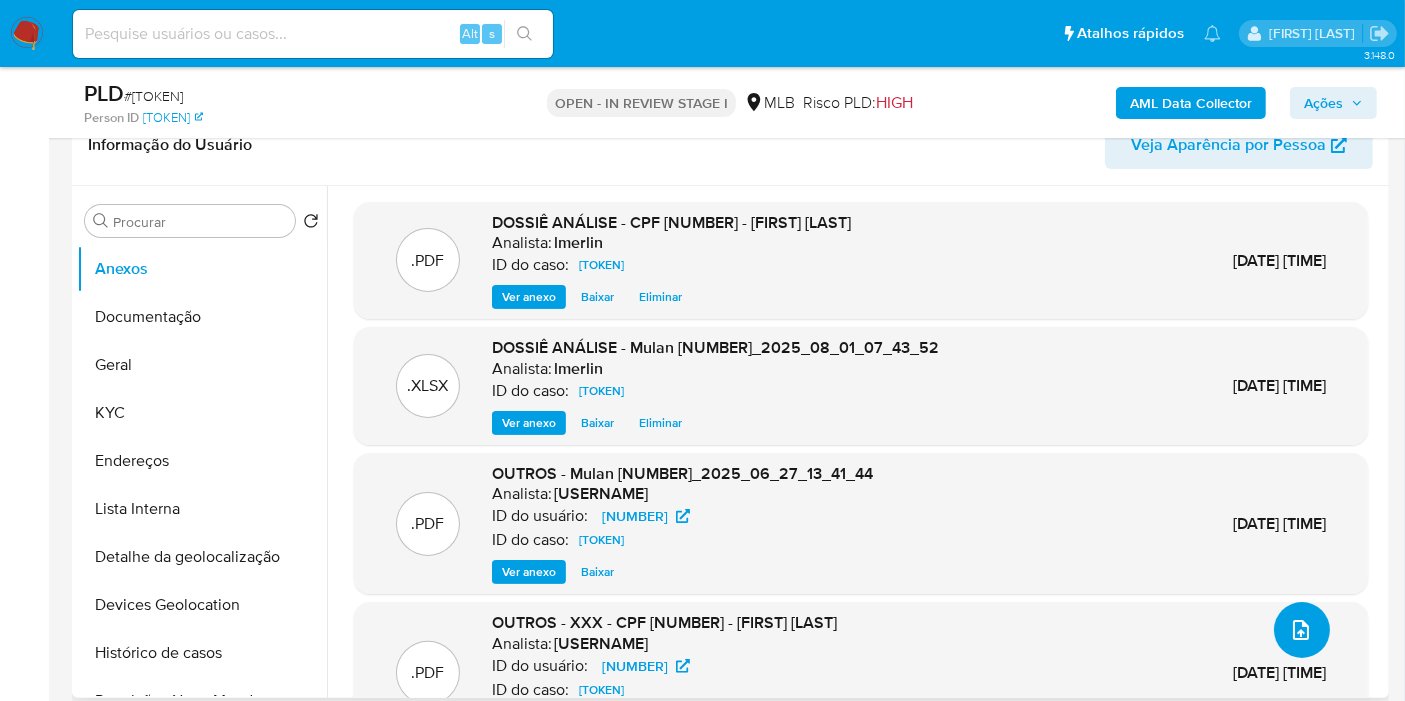 scroll, scrollTop: 0, scrollLeft: 0, axis: both 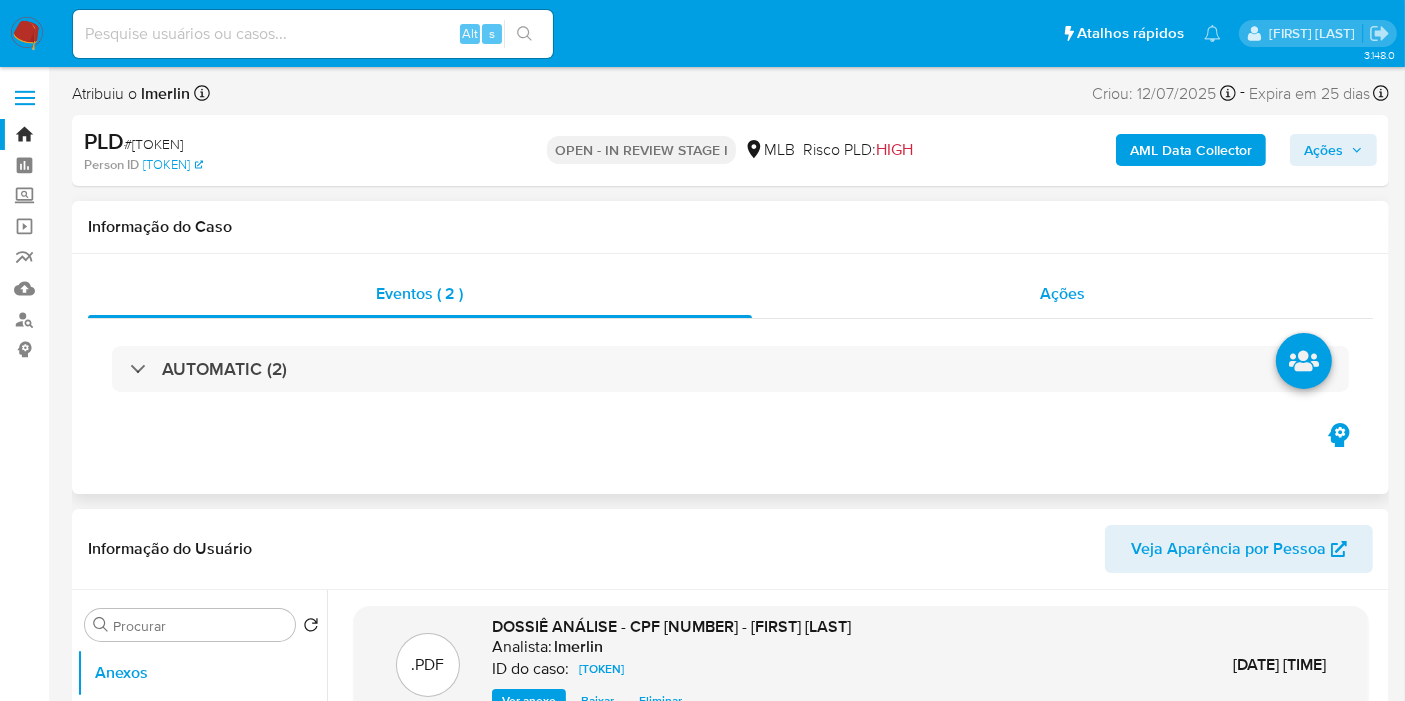 click on "AUTOMATIC (2)" at bounding box center (730, 369) 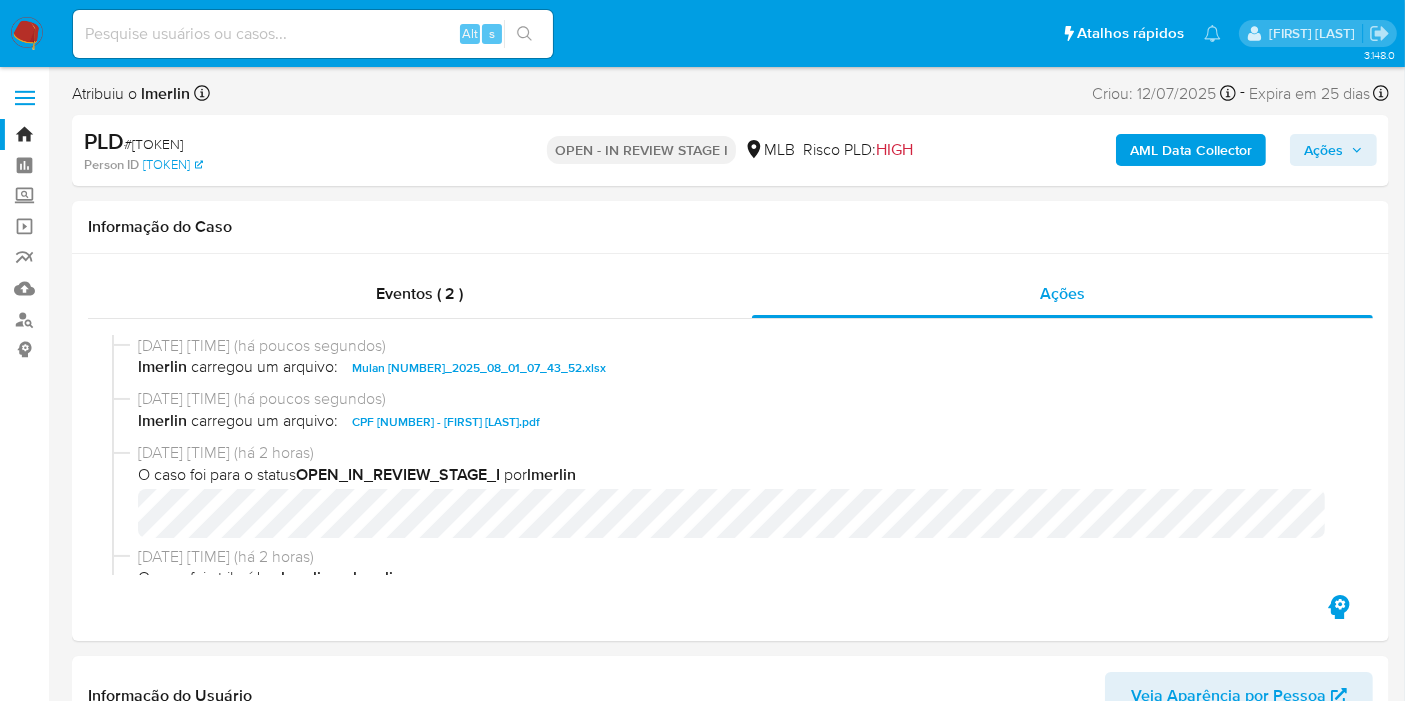 click on "Ações" at bounding box center (1323, 150) 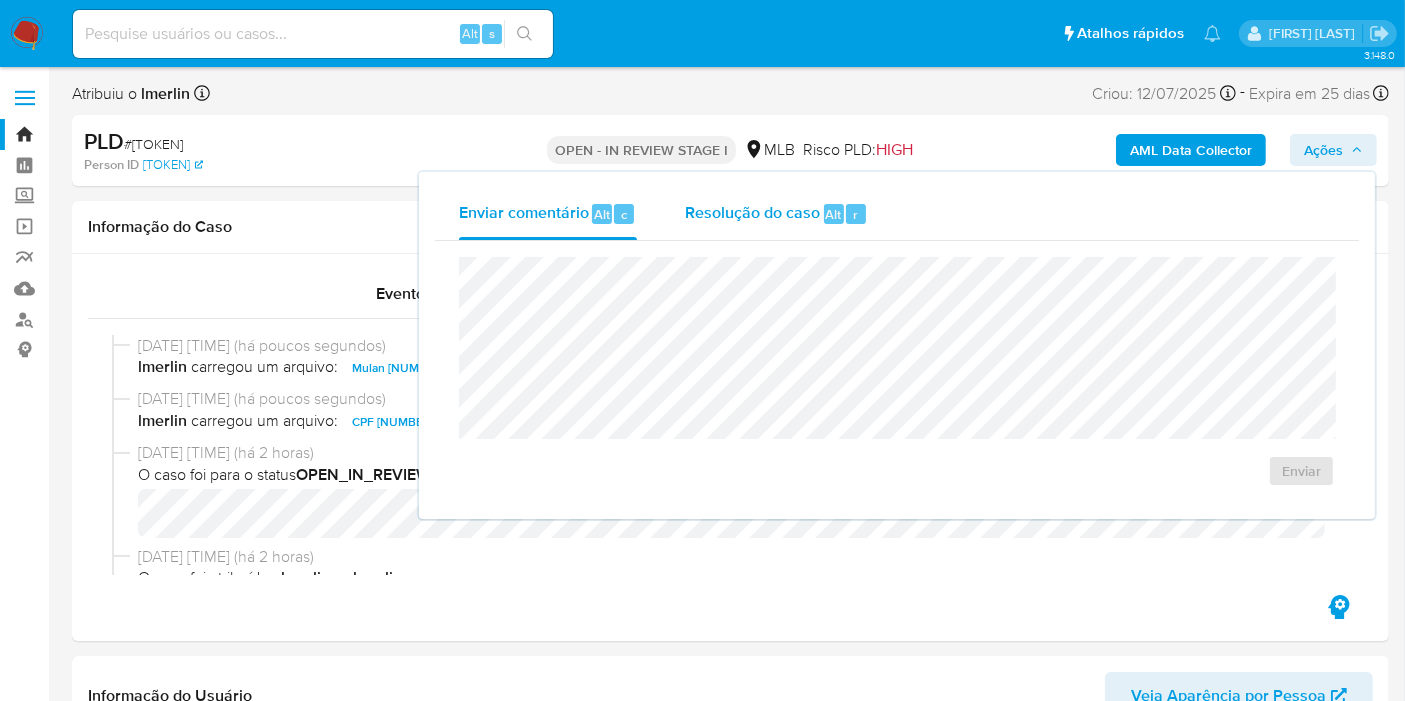 click on "Alt" at bounding box center (834, 214) 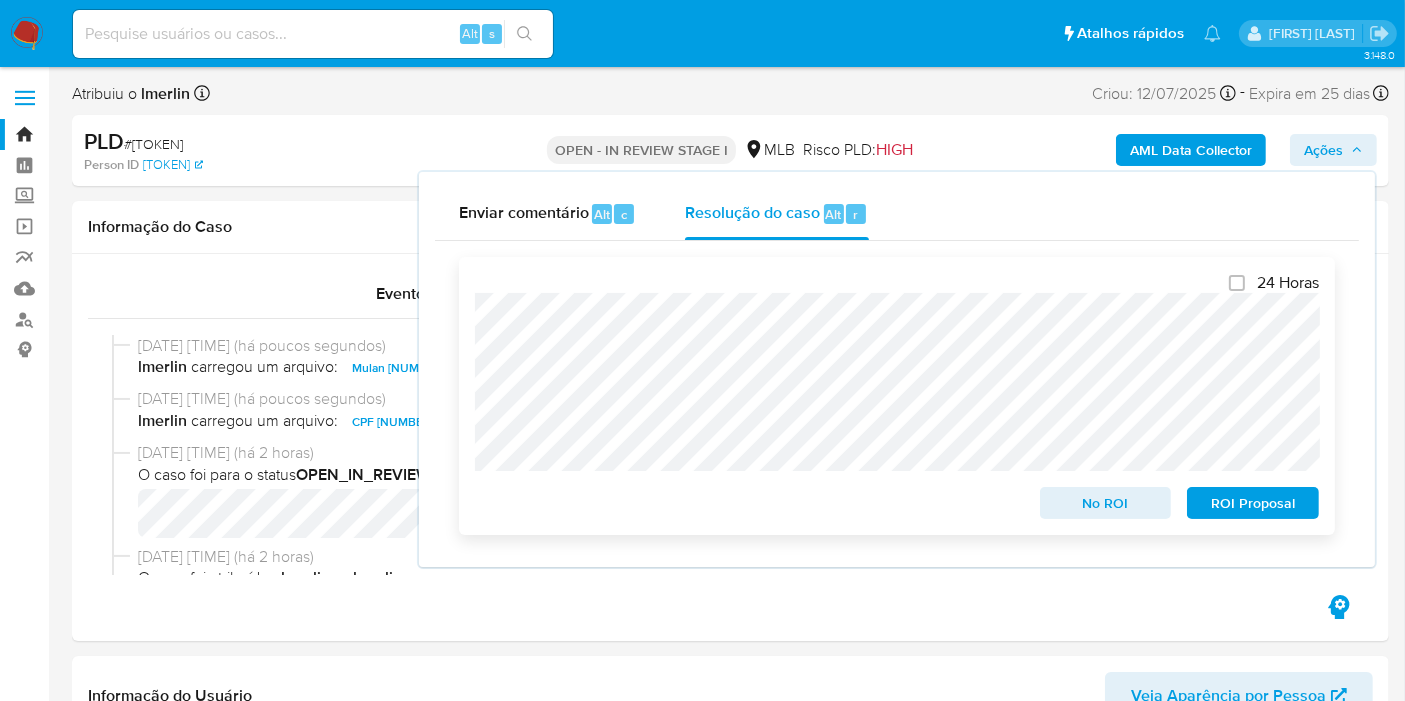 click on "No ROI" at bounding box center [1106, 503] 